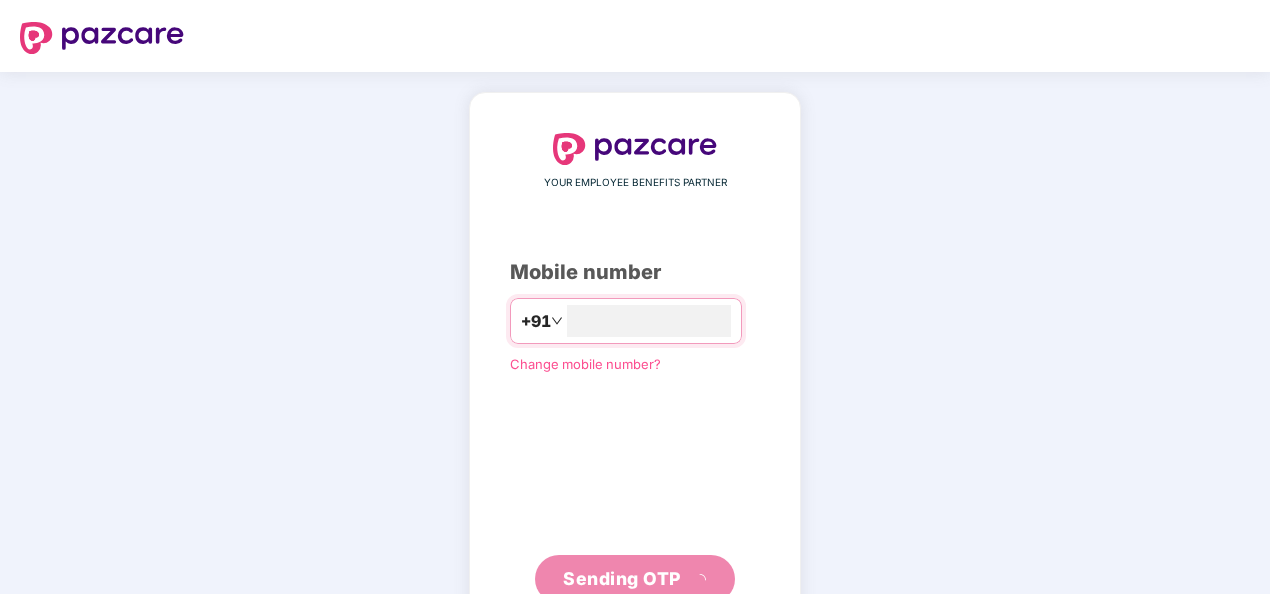scroll, scrollTop: 68, scrollLeft: 0, axis: vertical 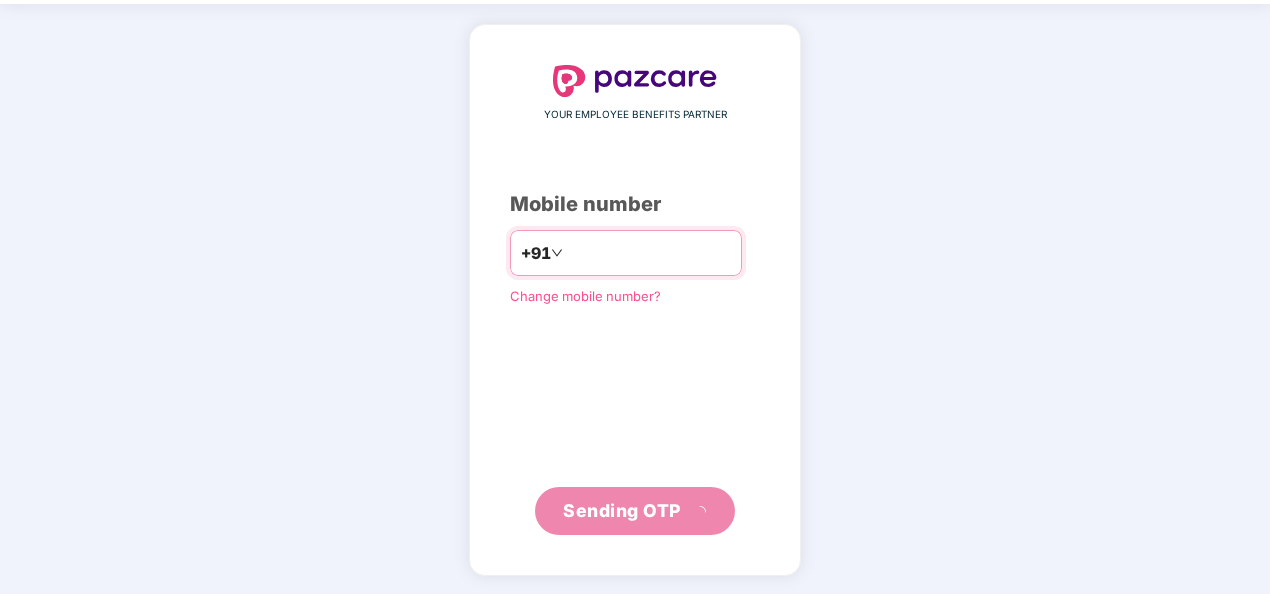 click on "**********" at bounding box center [649, 253] 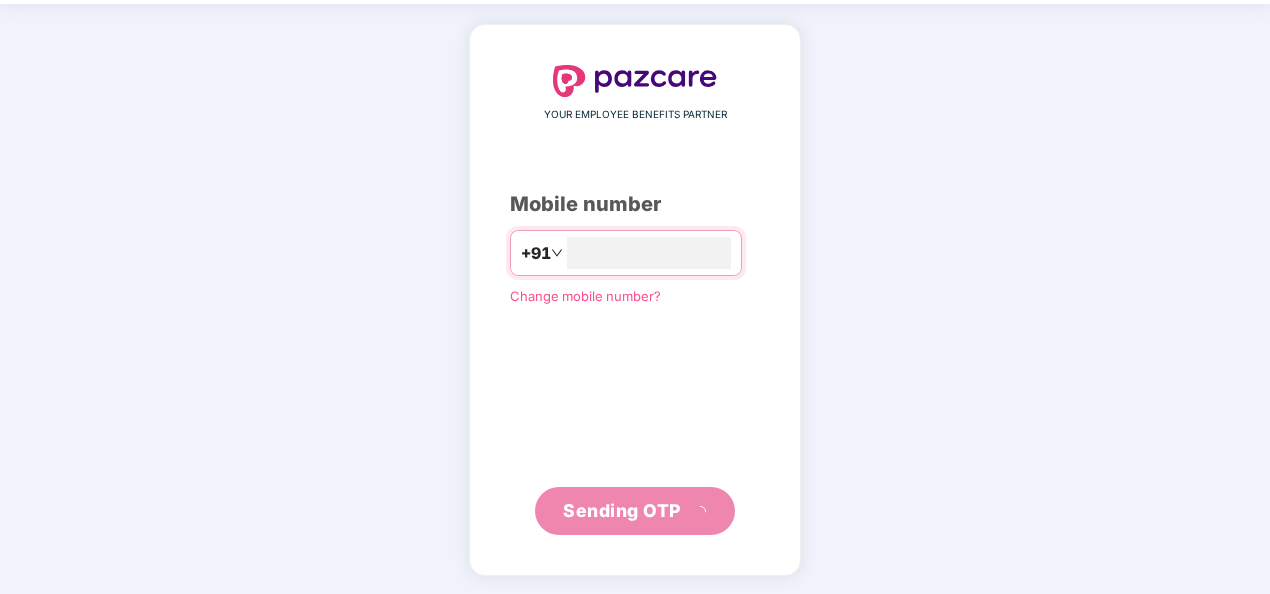 scroll, scrollTop: 58, scrollLeft: 0, axis: vertical 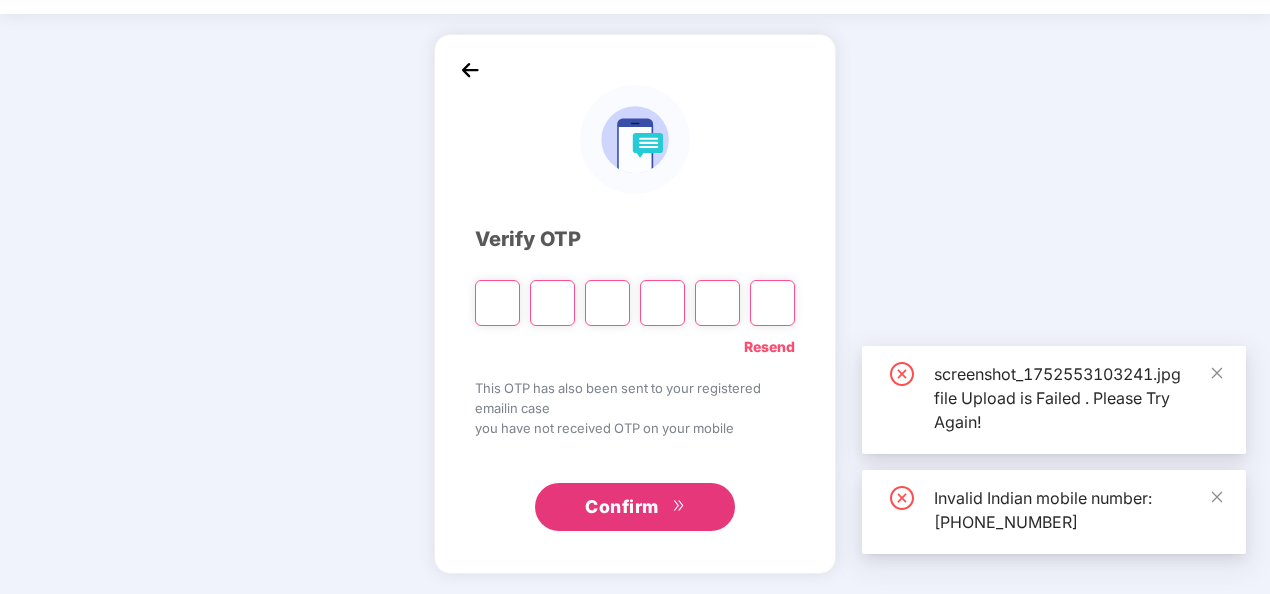 type on "*" 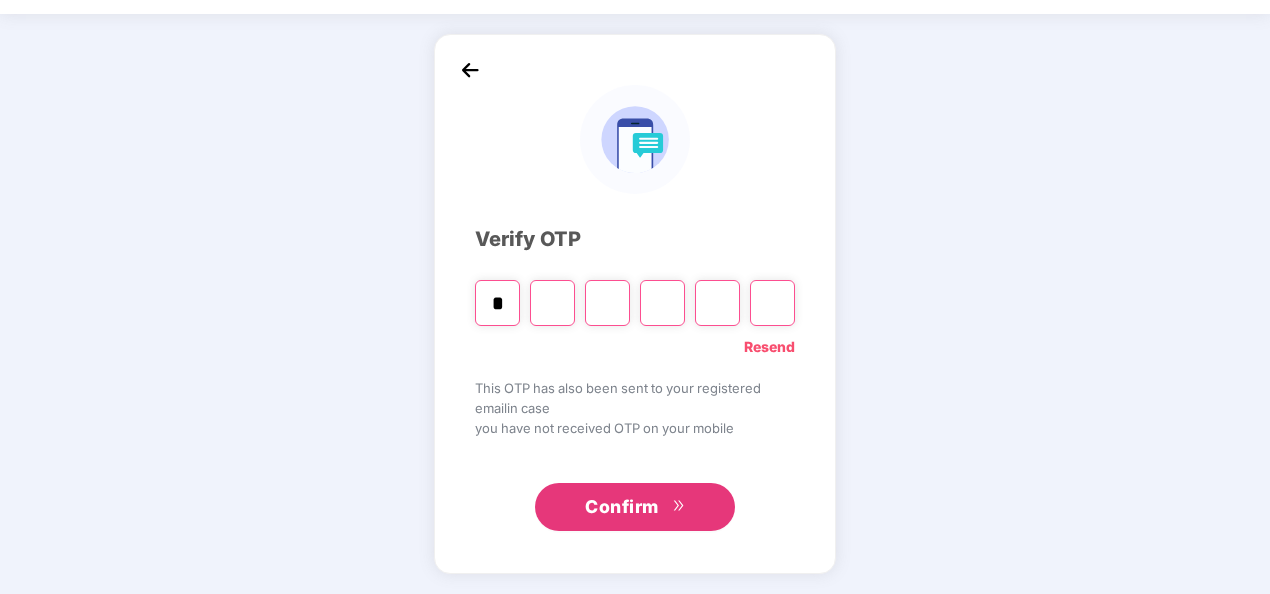 type on "*" 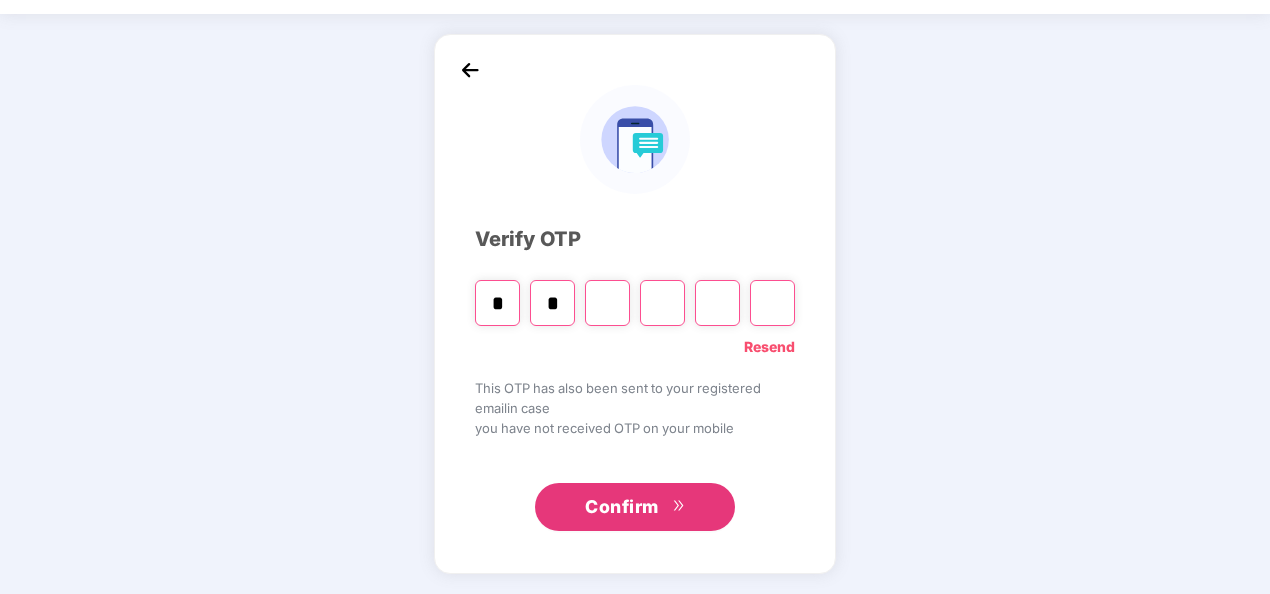 type 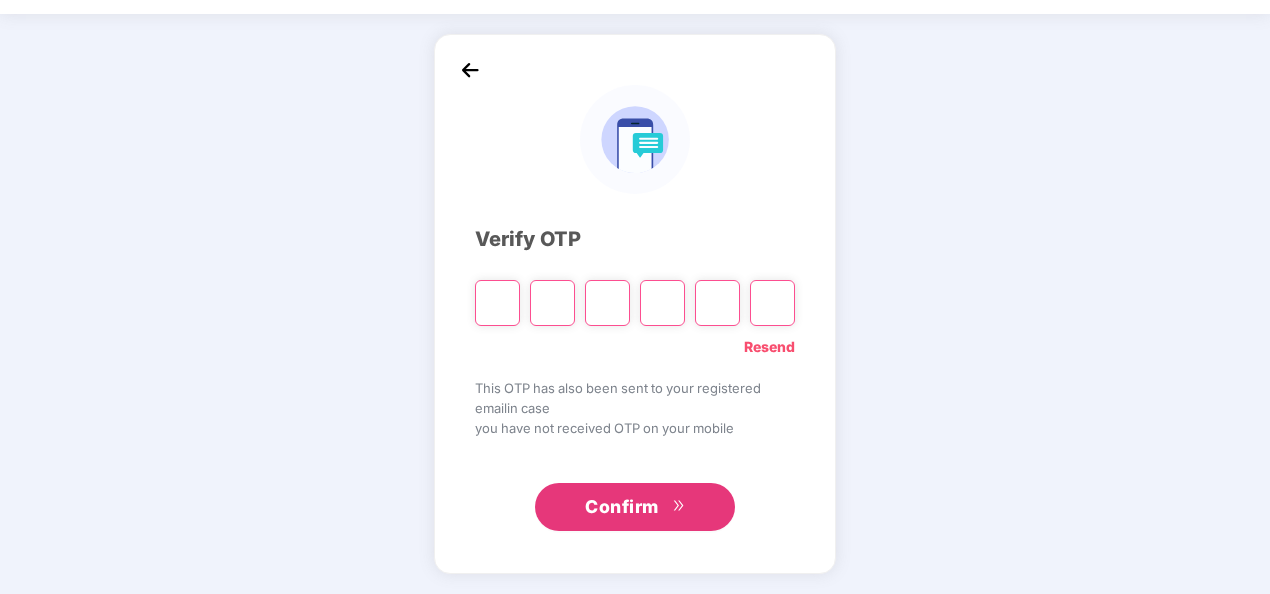 type on "*" 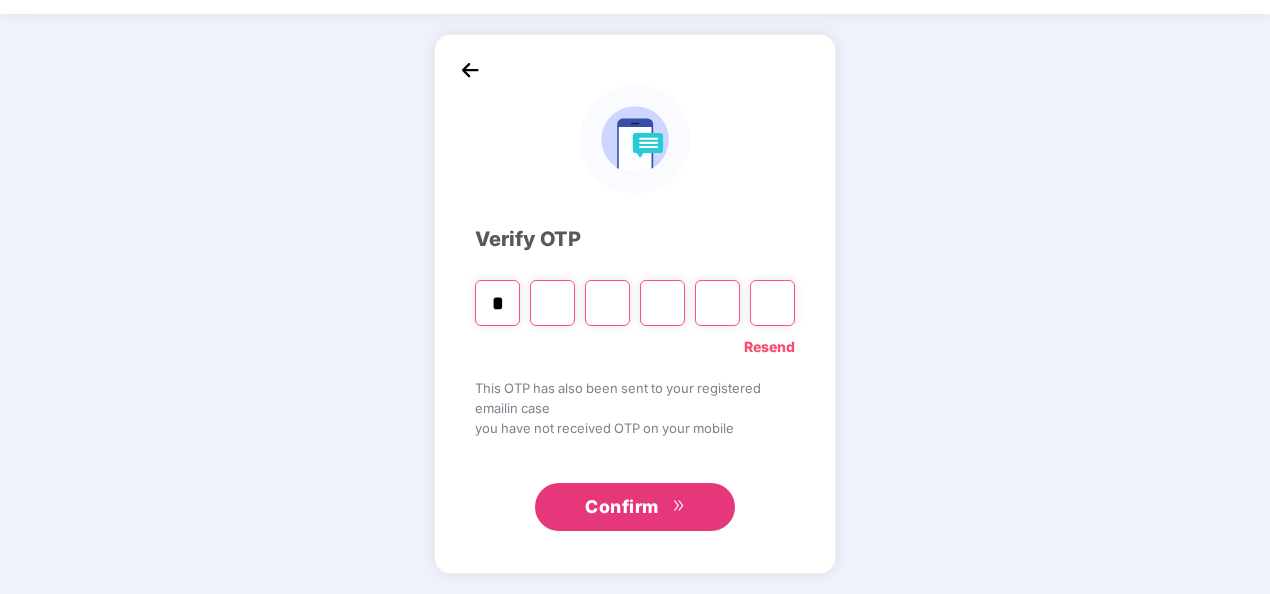 click on "*" at bounding box center [497, 303] 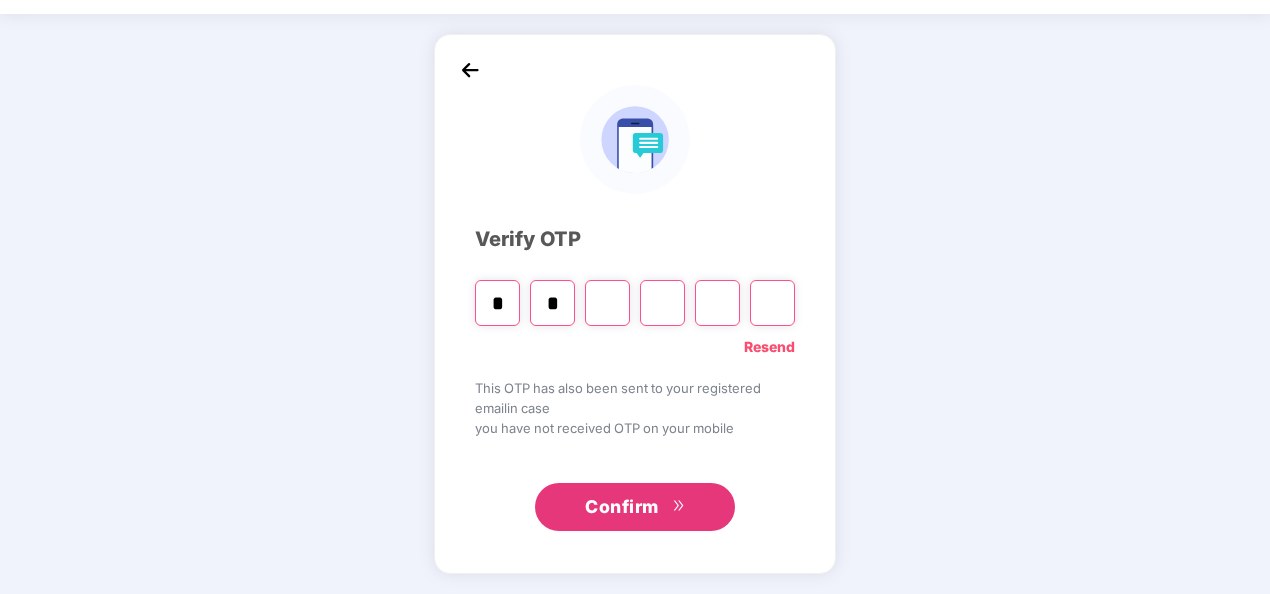 click at bounding box center (607, 303) 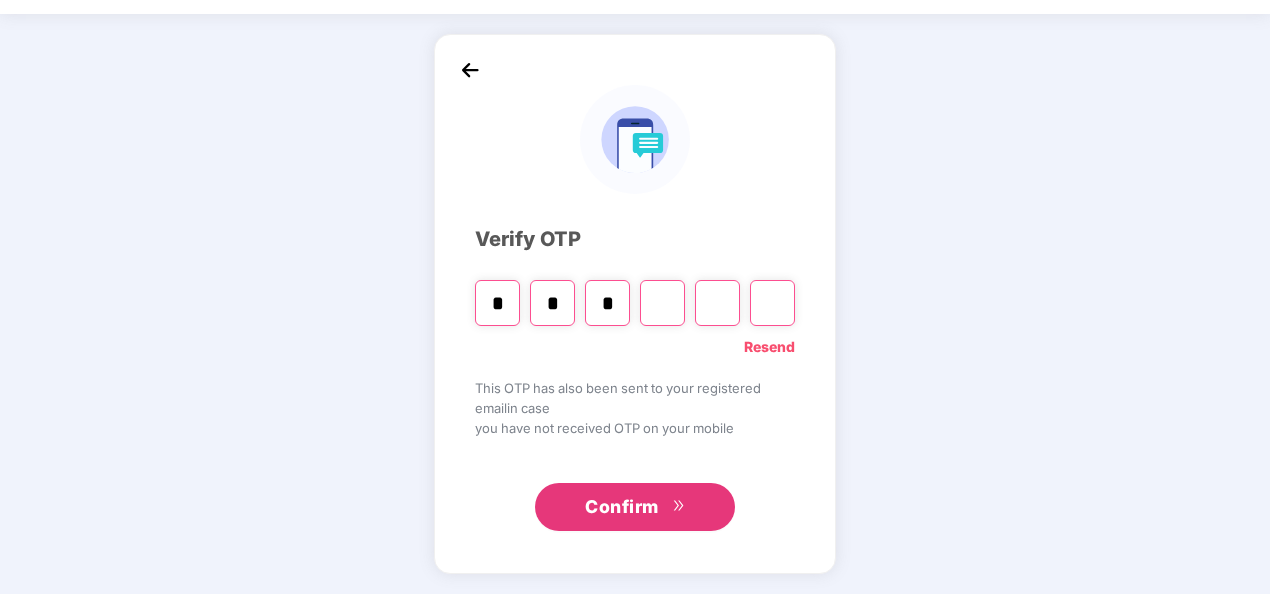 click at bounding box center (662, 303) 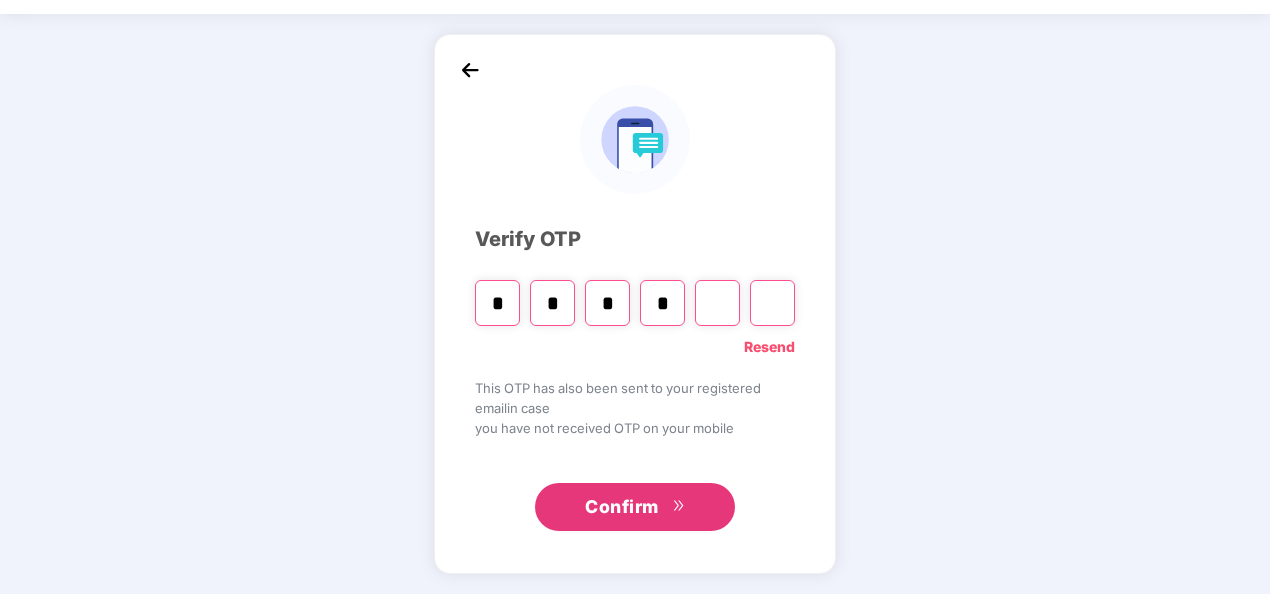 click at bounding box center (717, 303) 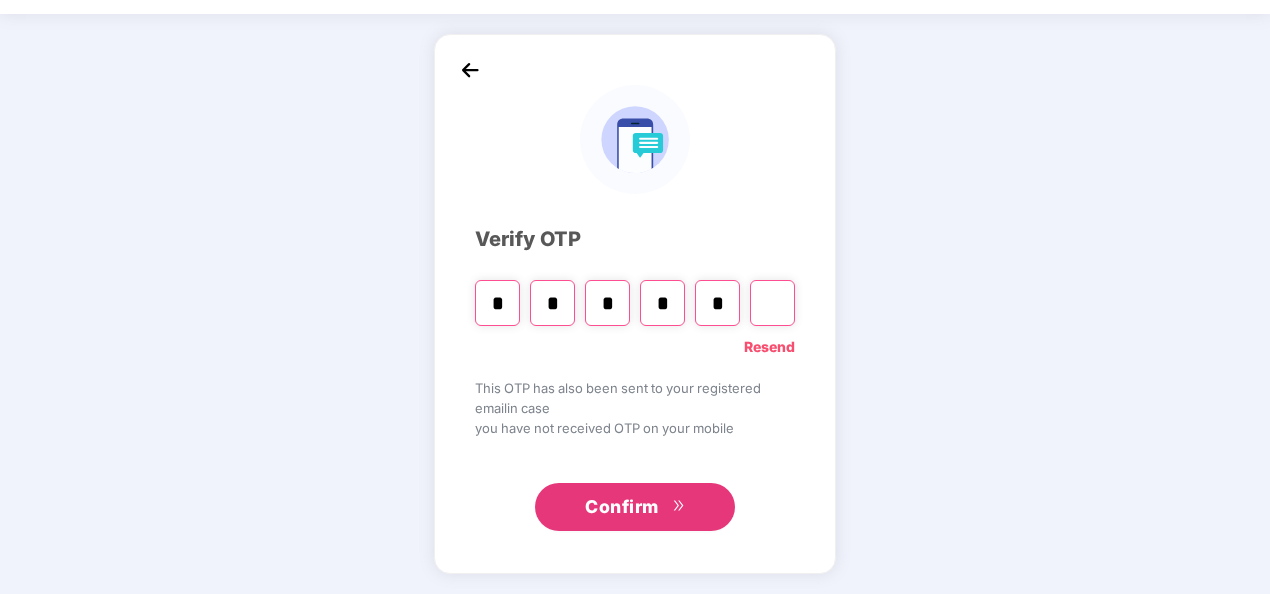 click at bounding box center (772, 303) 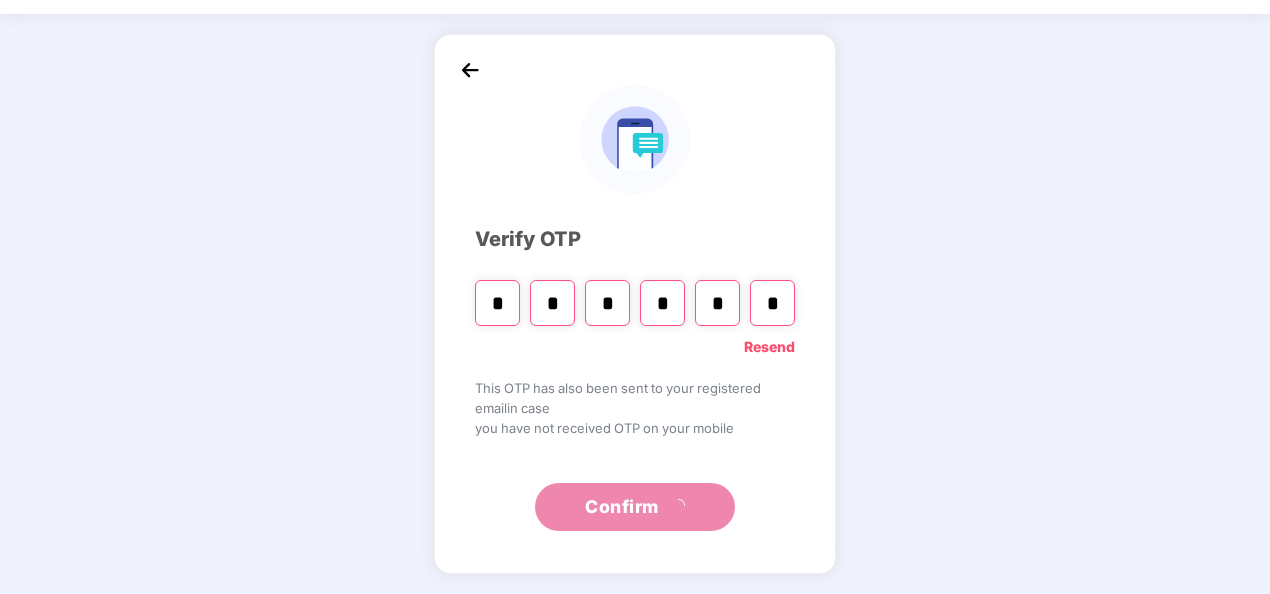 type on "*" 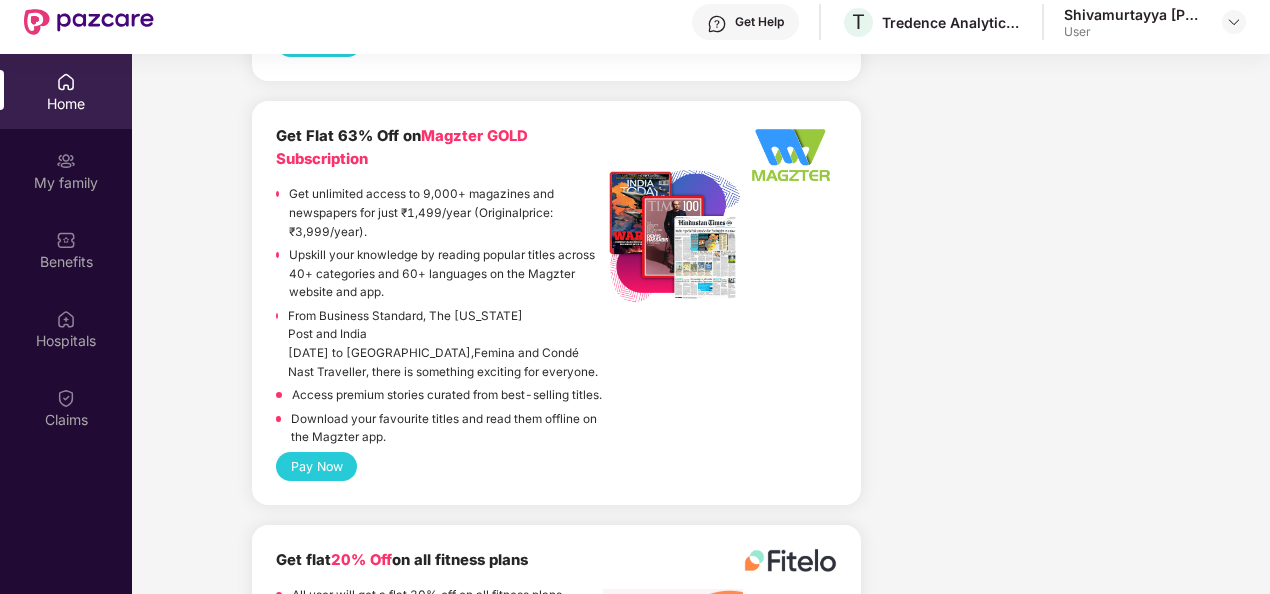 scroll, scrollTop: 4440, scrollLeft: 0, axis: vertical 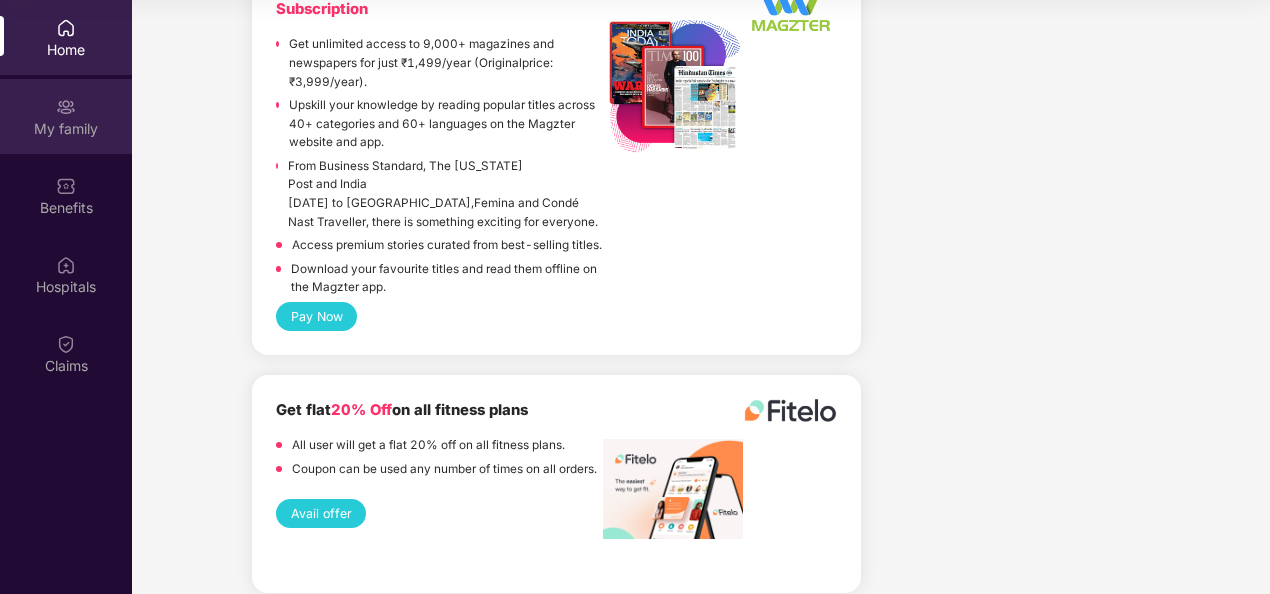 click on "My family" at bounding box center (66, 129) 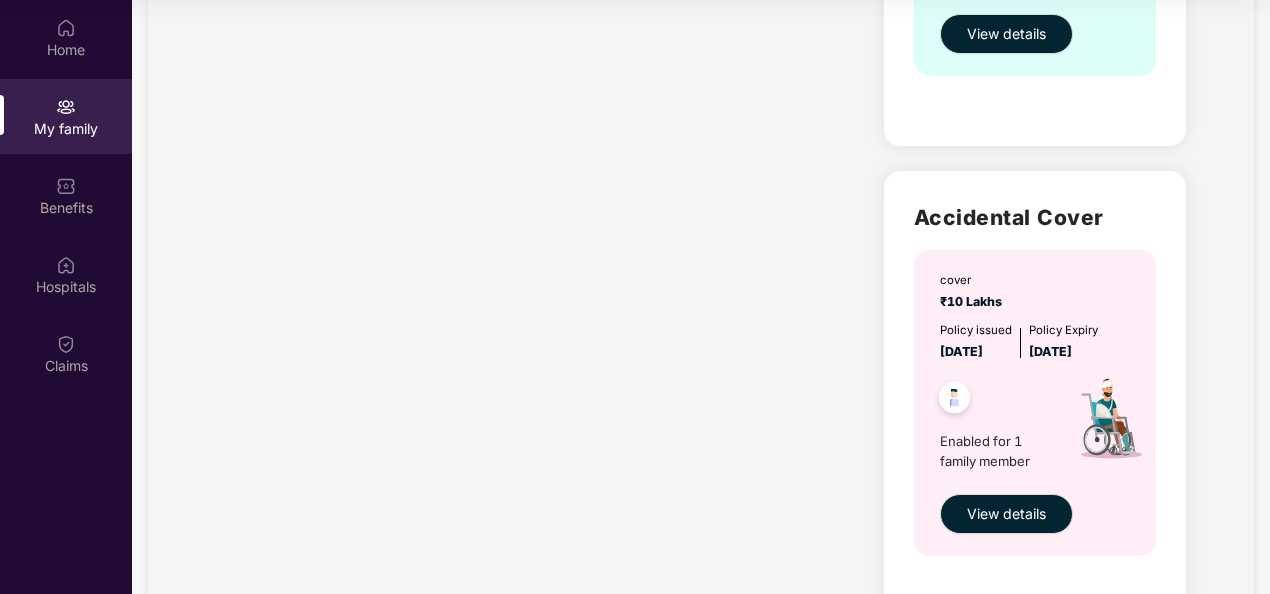 scroll, scrollTop: 1482, scrollLeft: 0, axis: vertical 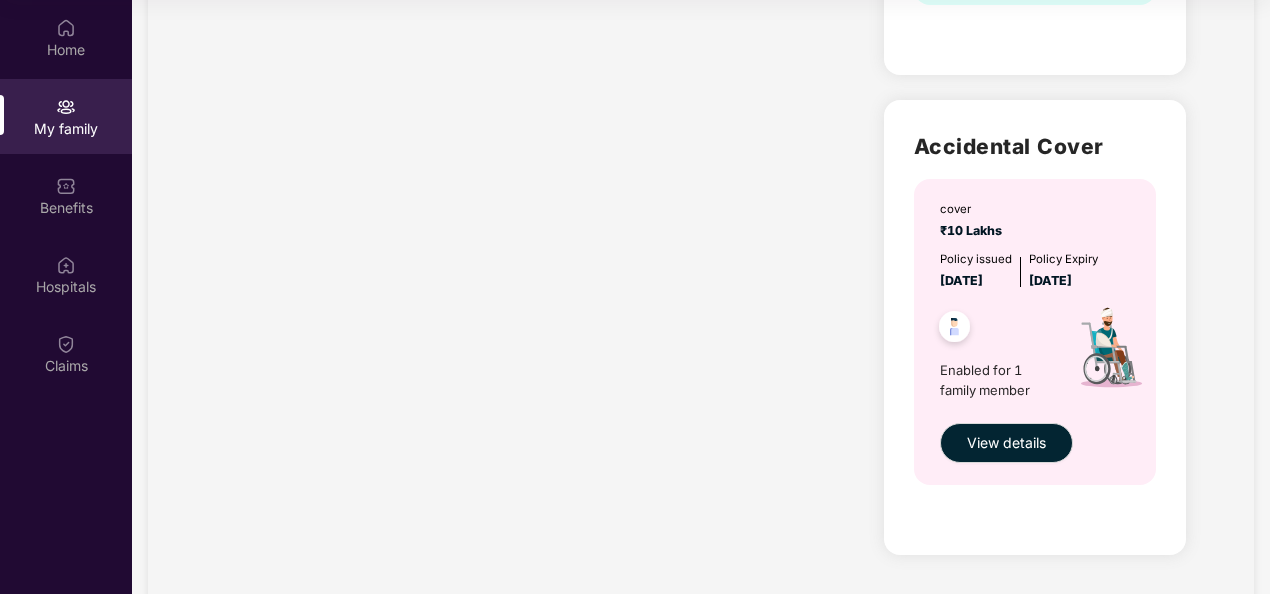 click on "[DATE]" at bounding box center (1050, 280) 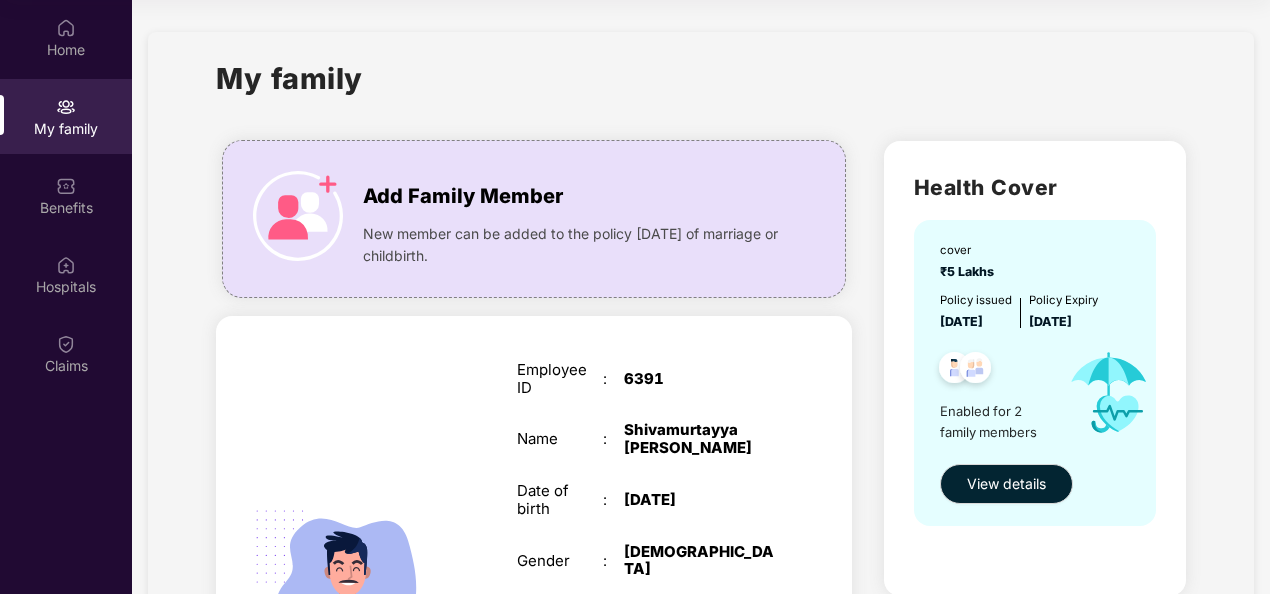 scroll, scrollTop: 25, scrollLeft: 0, axis: vertical 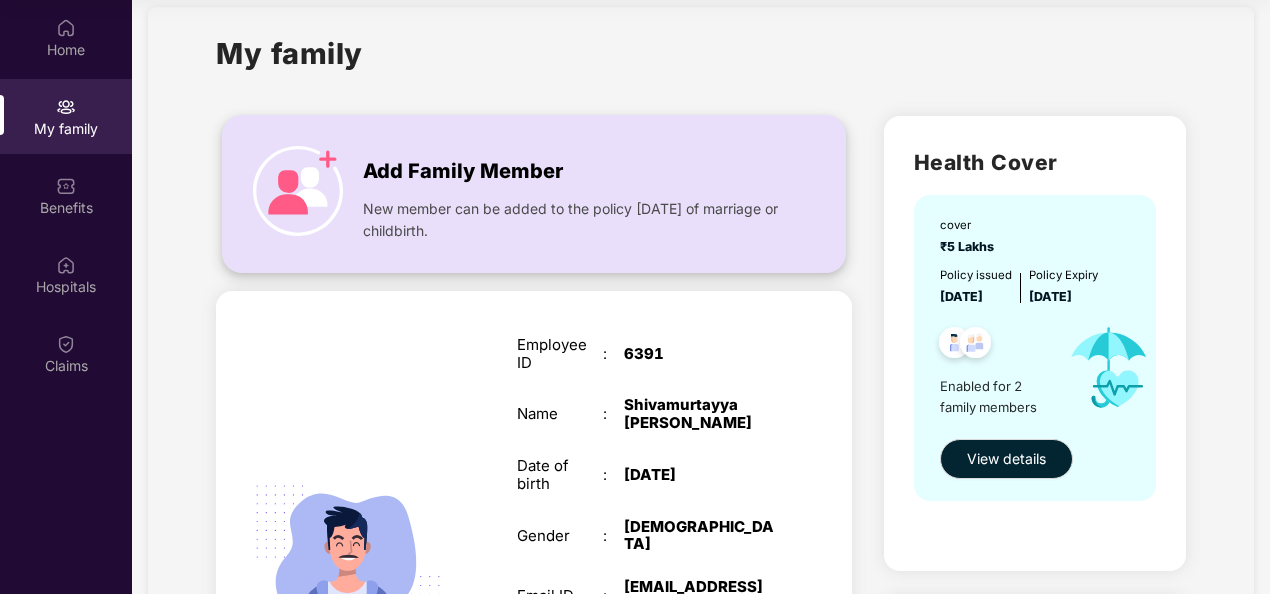 click at bounding box center (298, 191) 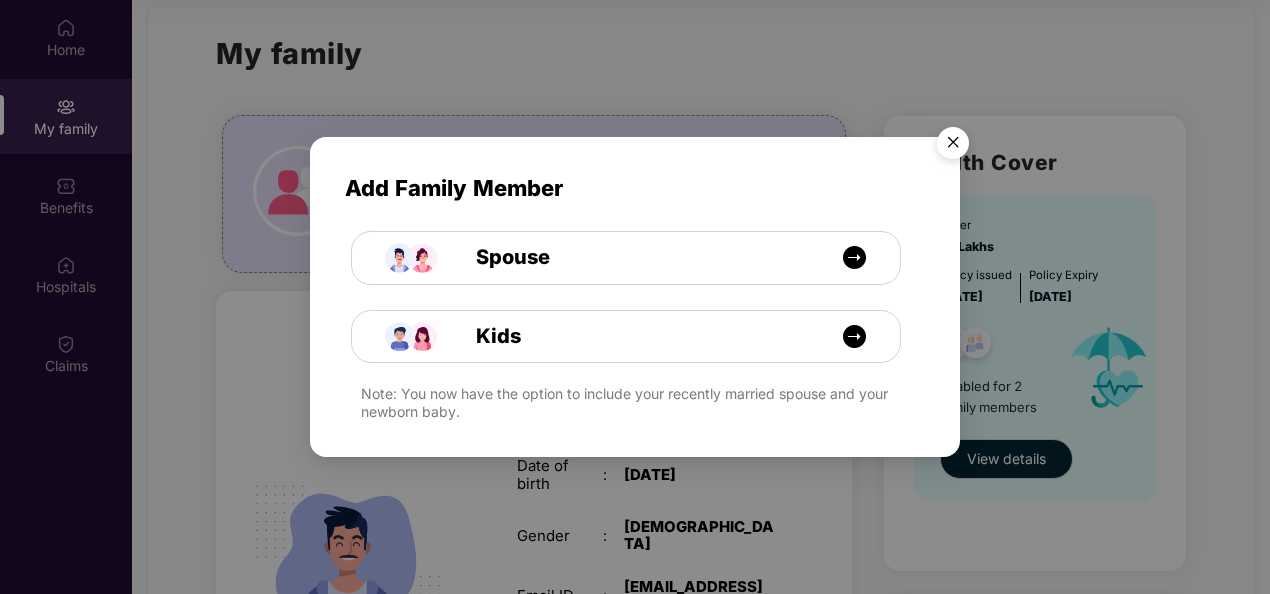 click at bounding box center [953, 146] 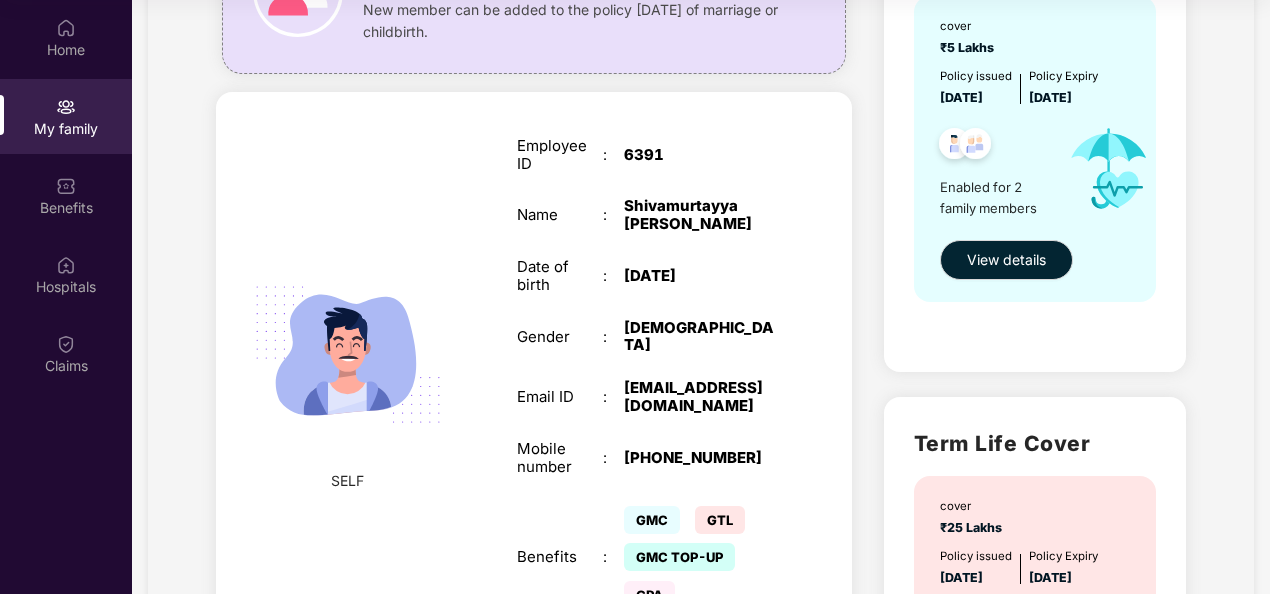 scroll, scrollTop: 148, scrollLeft: 0, axis: vertical 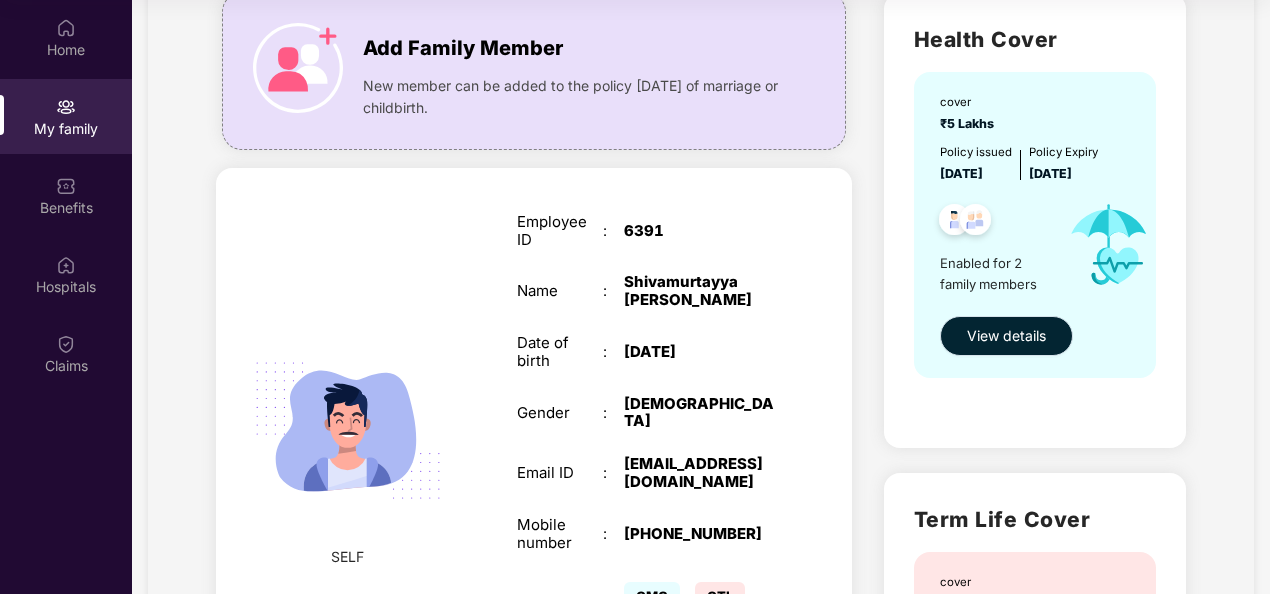 click on "View details" at bounding box center (1006, 336) 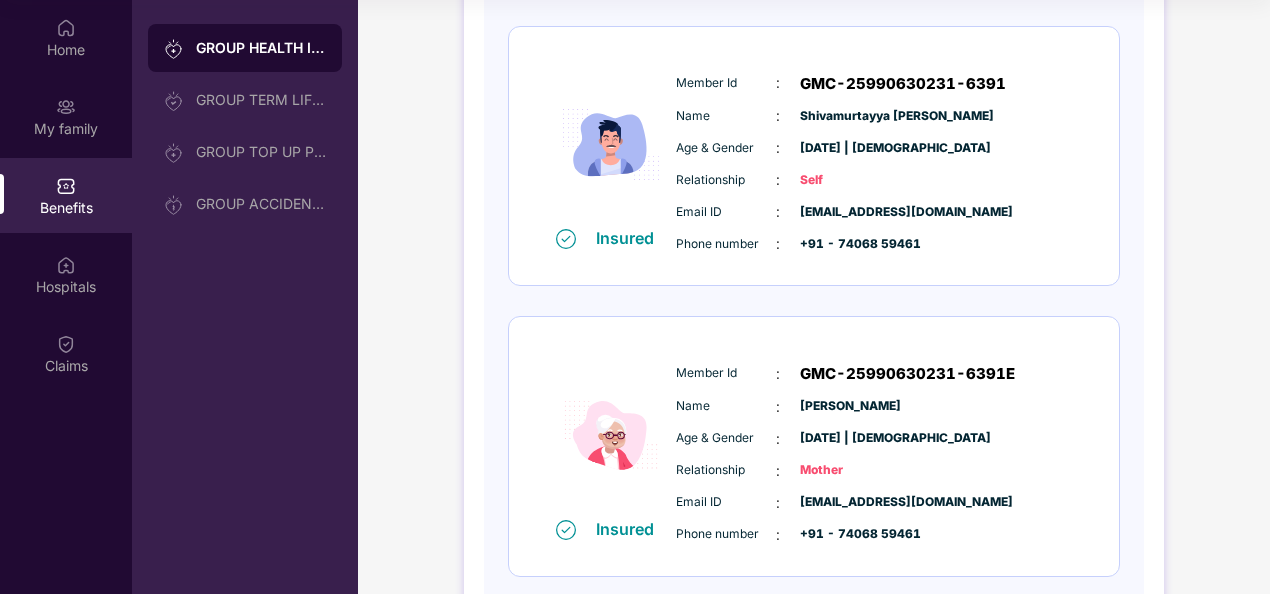 scroll, scrollTop: 264, scrollLeft: 0, axis: vertical 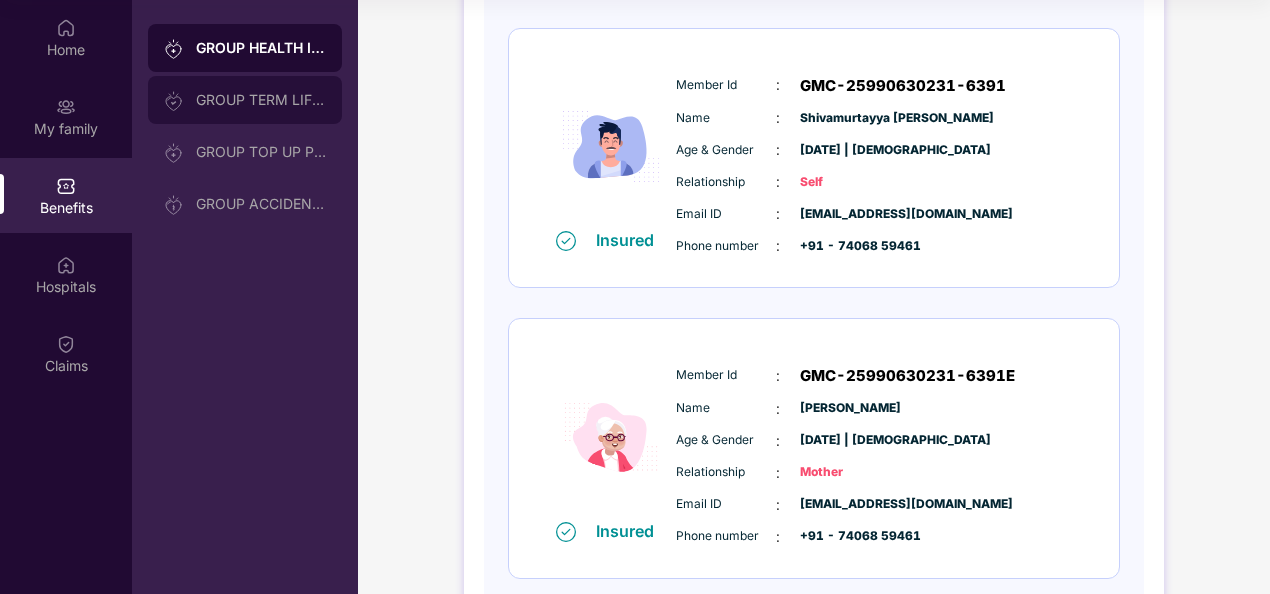 click on "GROUP TERM LIFE INSURANCE" at bounding box center (245, 100) 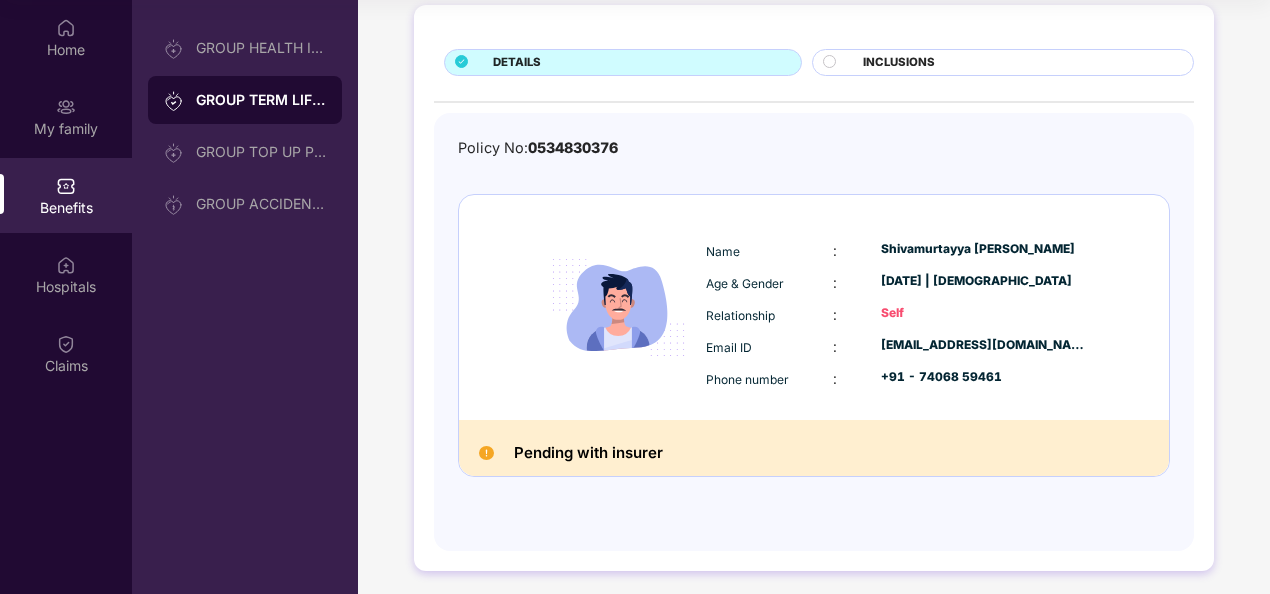 scroll, scrollTop: 106, scrollLeft: 0, axis: vertical 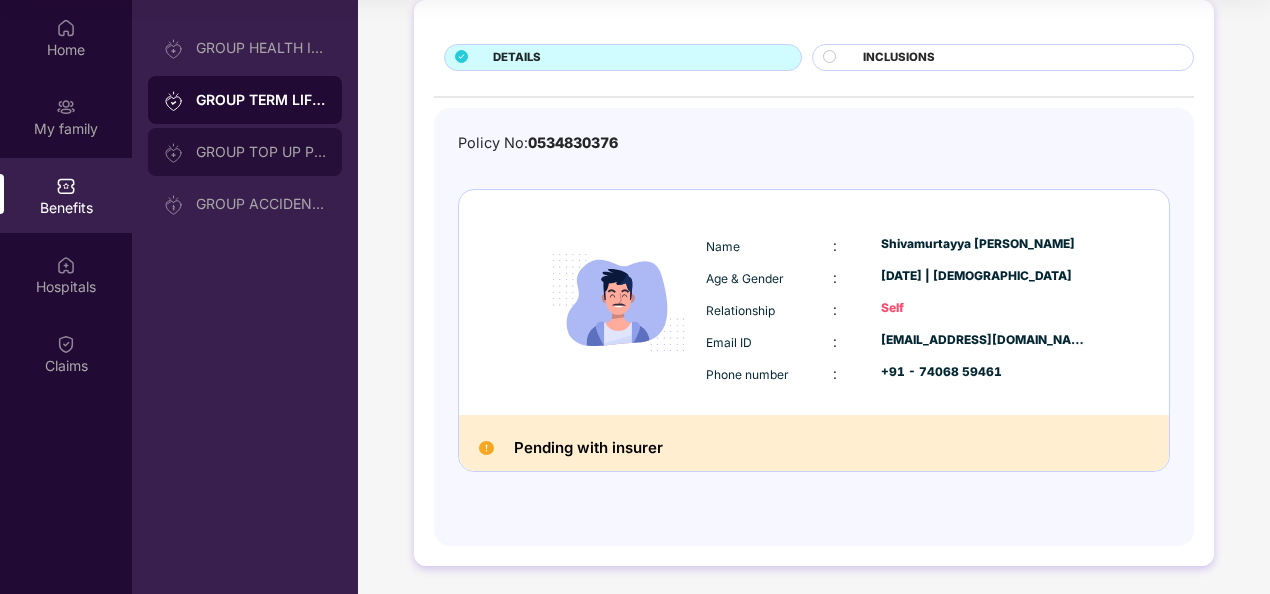 click on "GROUP TOP UP POLICY" at bounding box center (261, 152) 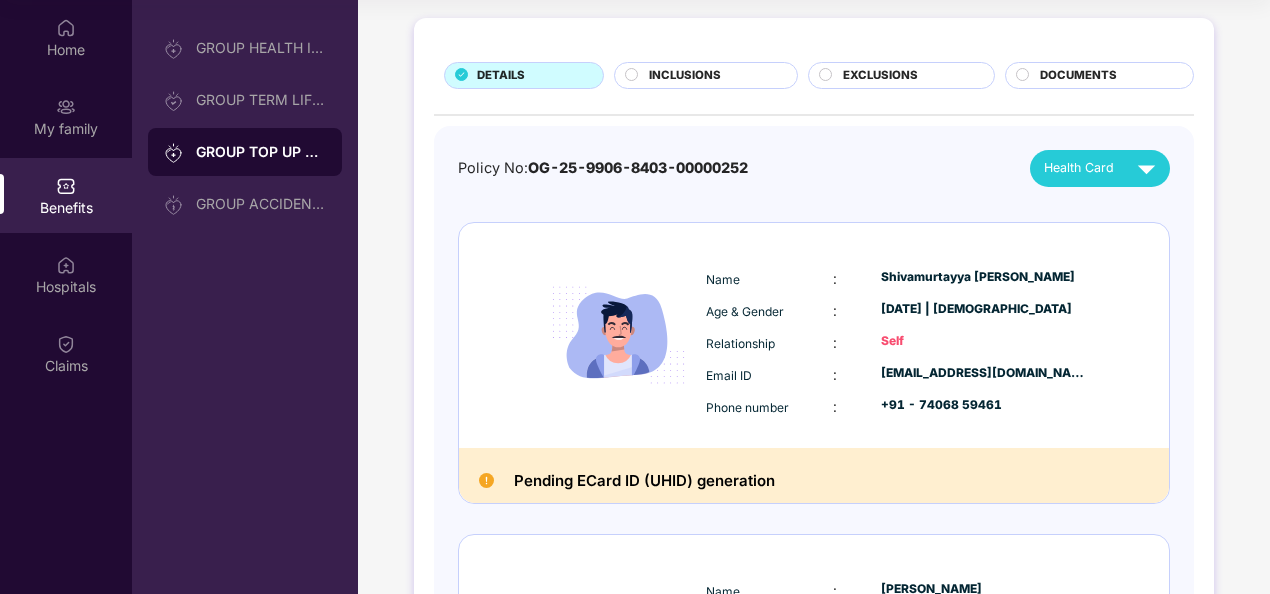scroll, scrollTop: 131, scrollLeft: 0, axis: vertical 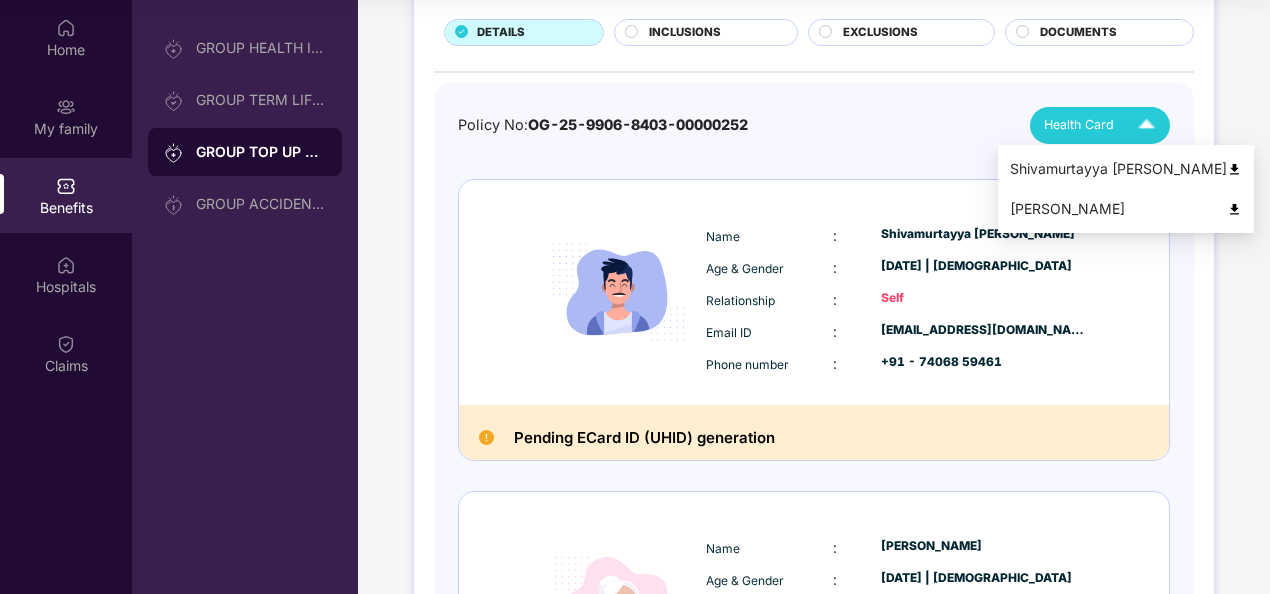 click on "Health Card" at bounding box center (1104, 125) 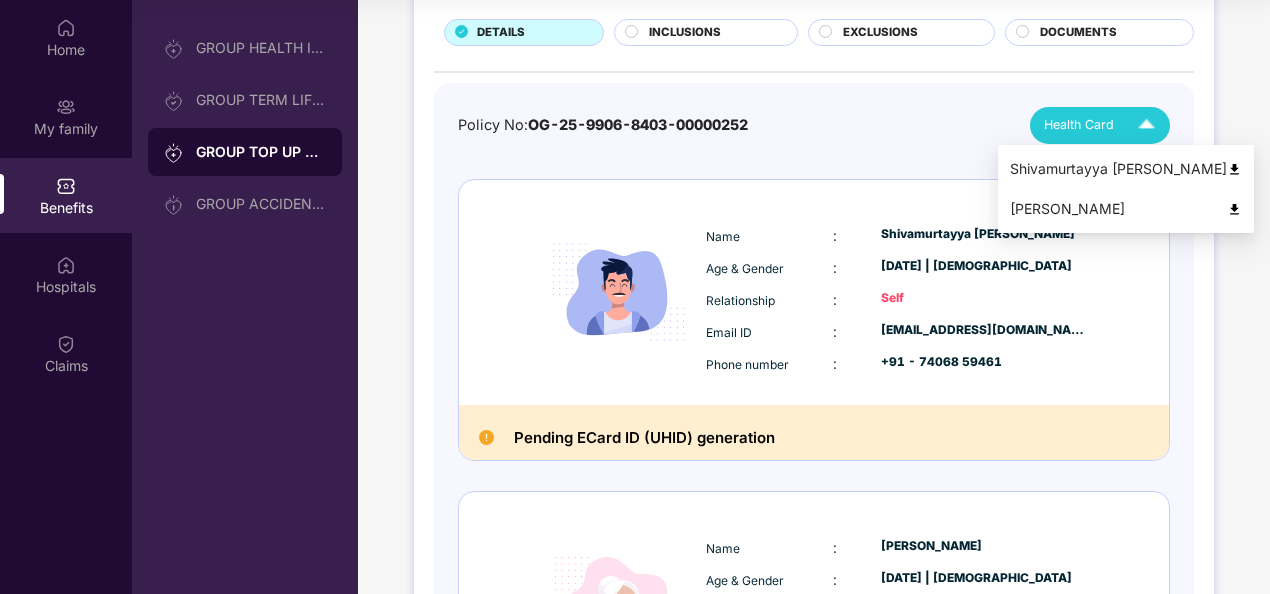click at bounding box center [1234, 169] 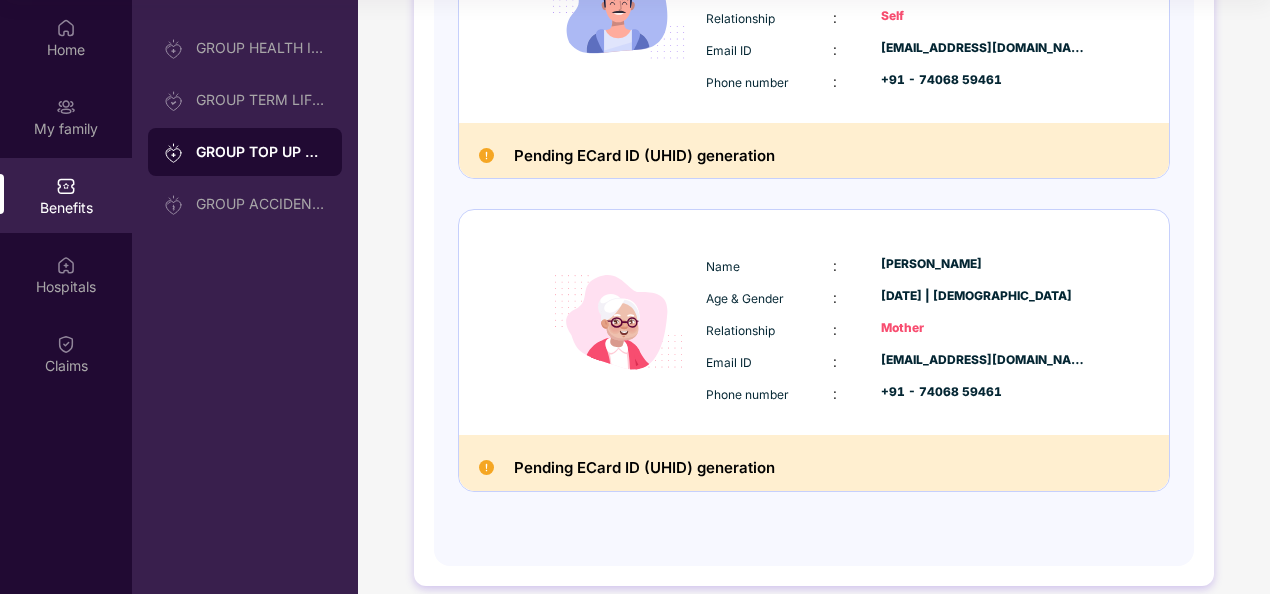 scroll, scrollTop: 414, scrollLeft: 0, axis: vertical 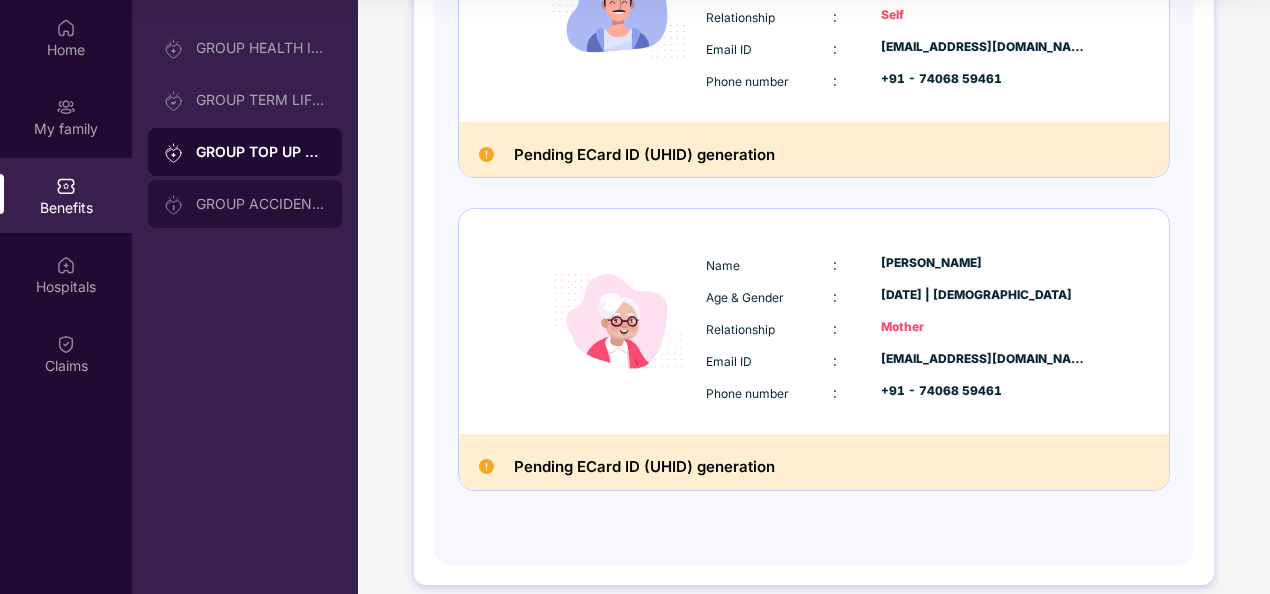click on "GROUP ACCIDENTAL INSURANCE" at bounding box center (245, 204) 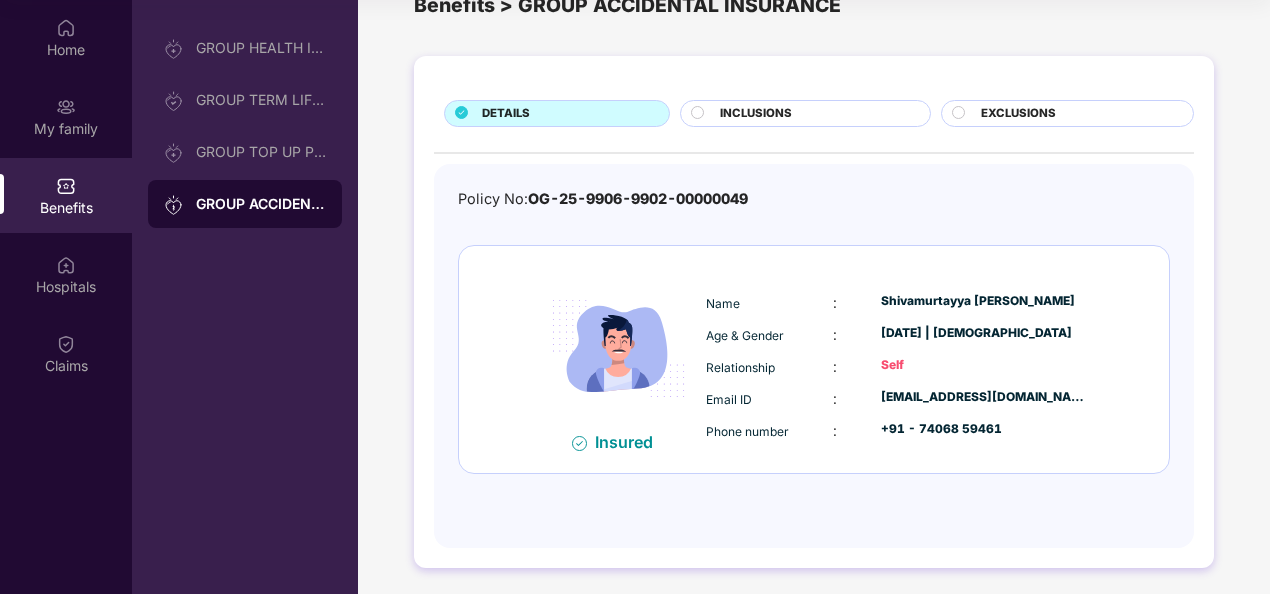 scroll, scrollTop: 52, scrollLeft: 0, axis: vertical 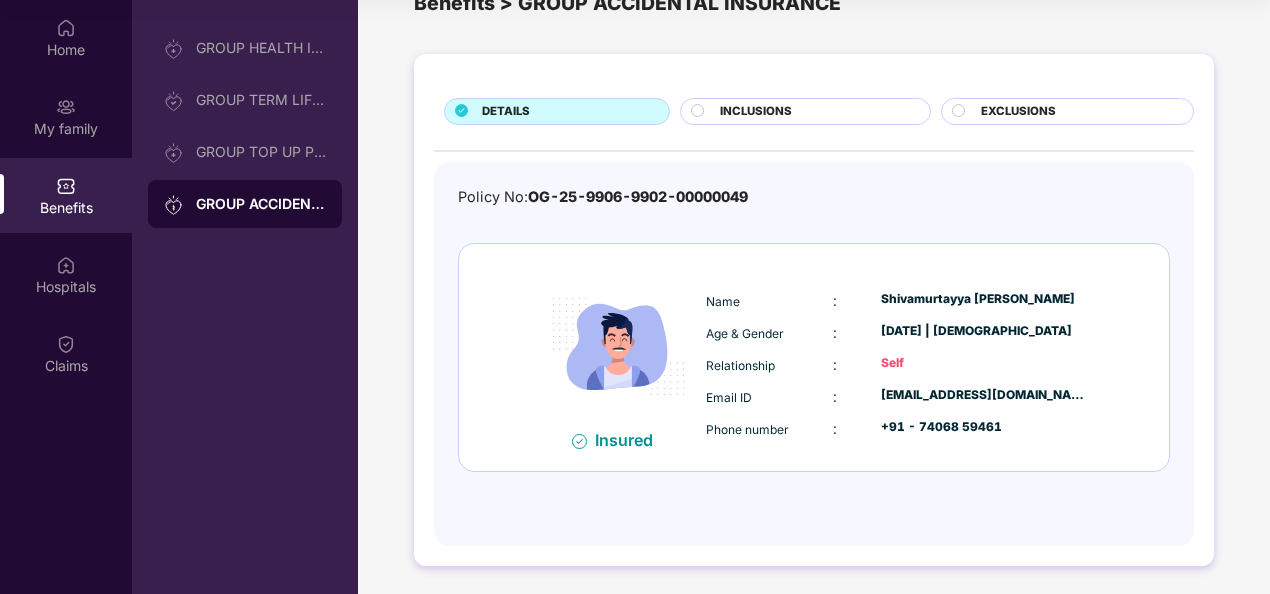 click on "Name : [PERSON_NAME] Age & Gender : [DATE] | [DEMOGRAPHIC_DATA] Relationship : Self Email ID : [EMAIL_ADDRESS][DOMAIN_NAME] Phone number : +91 - 74068 59461" at bounding box center (896, 365) 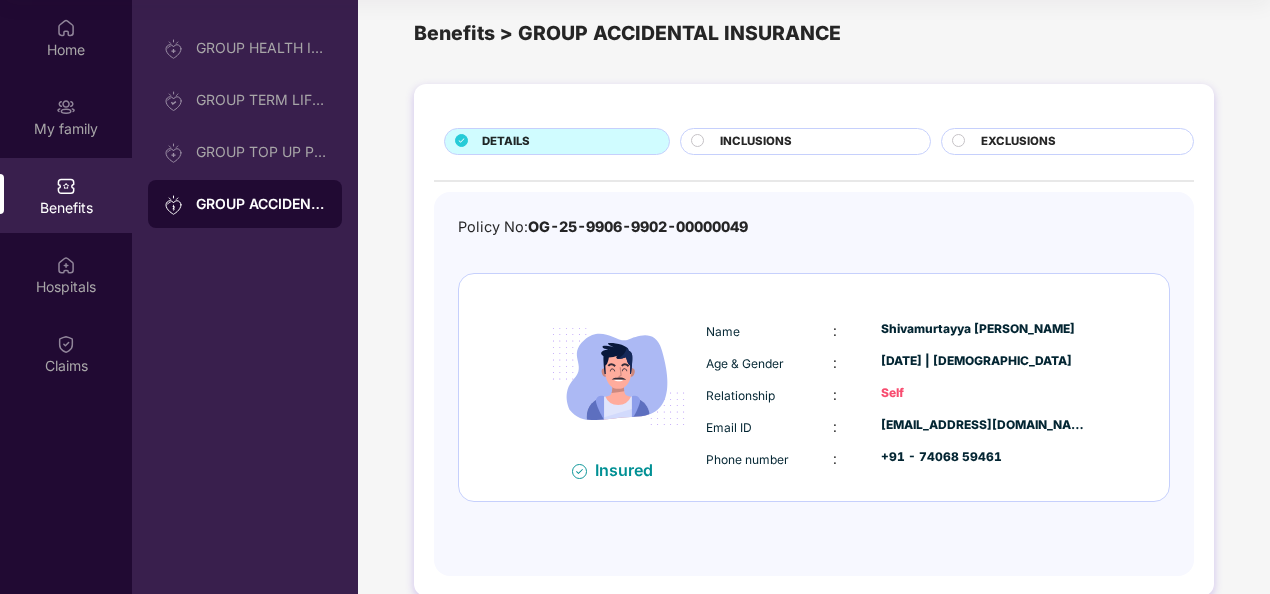 scroll, scrollTop: 0, scrollLeft: 0, axis: both 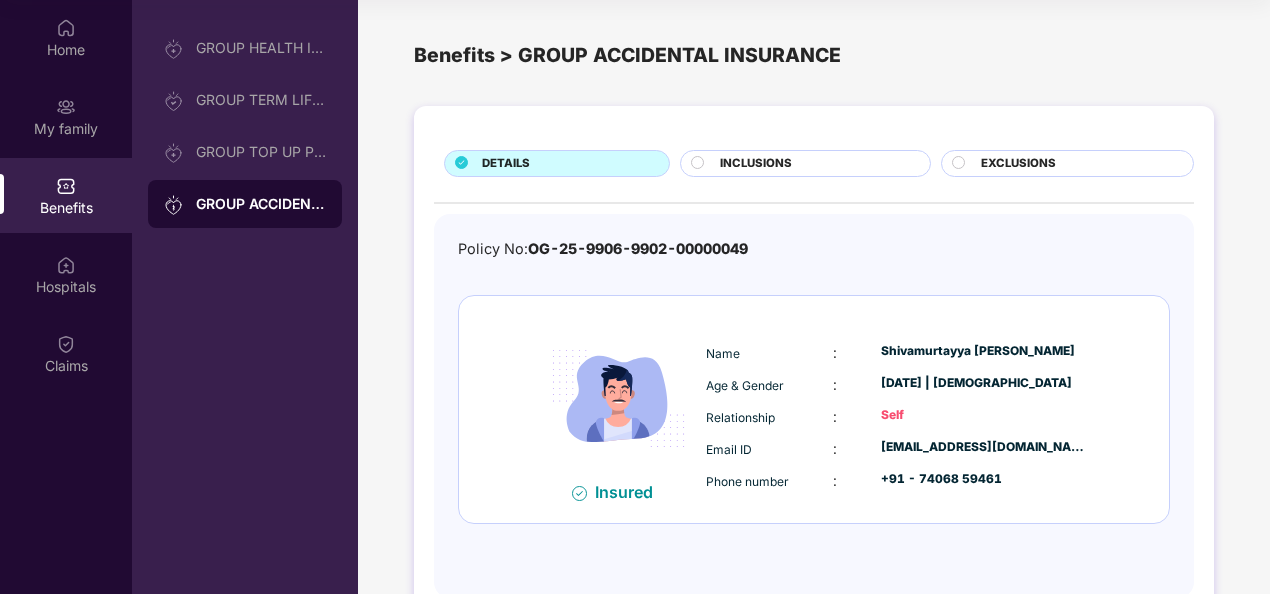 click 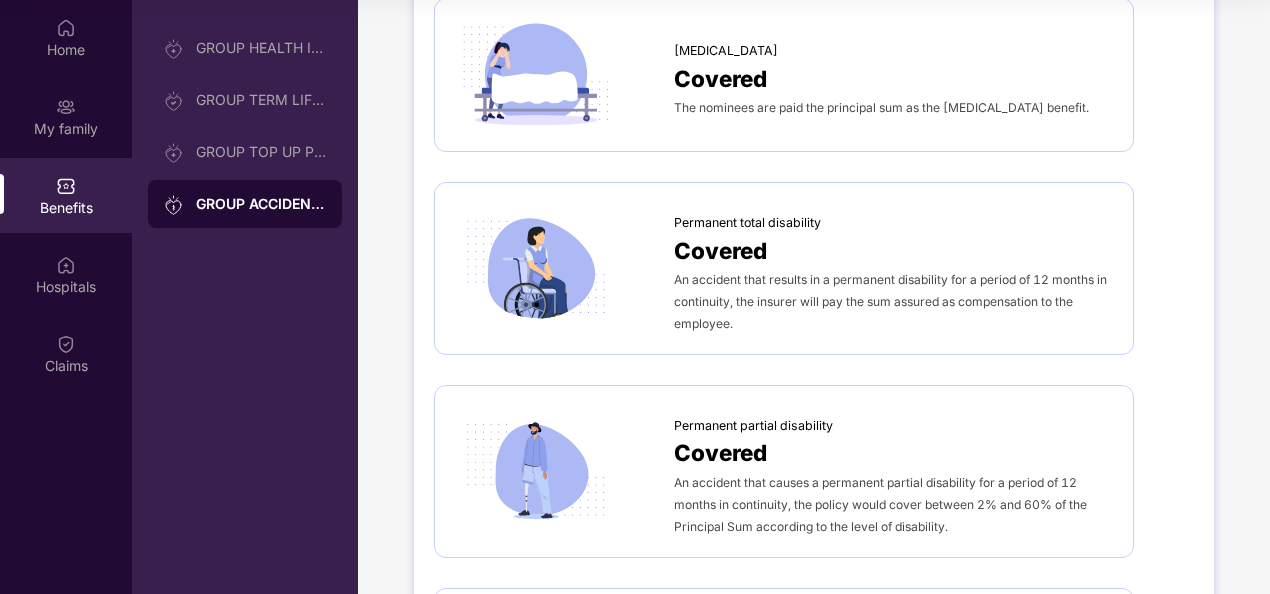 scroll, scrollTop: 0, scrollLeft: 0, axis: both 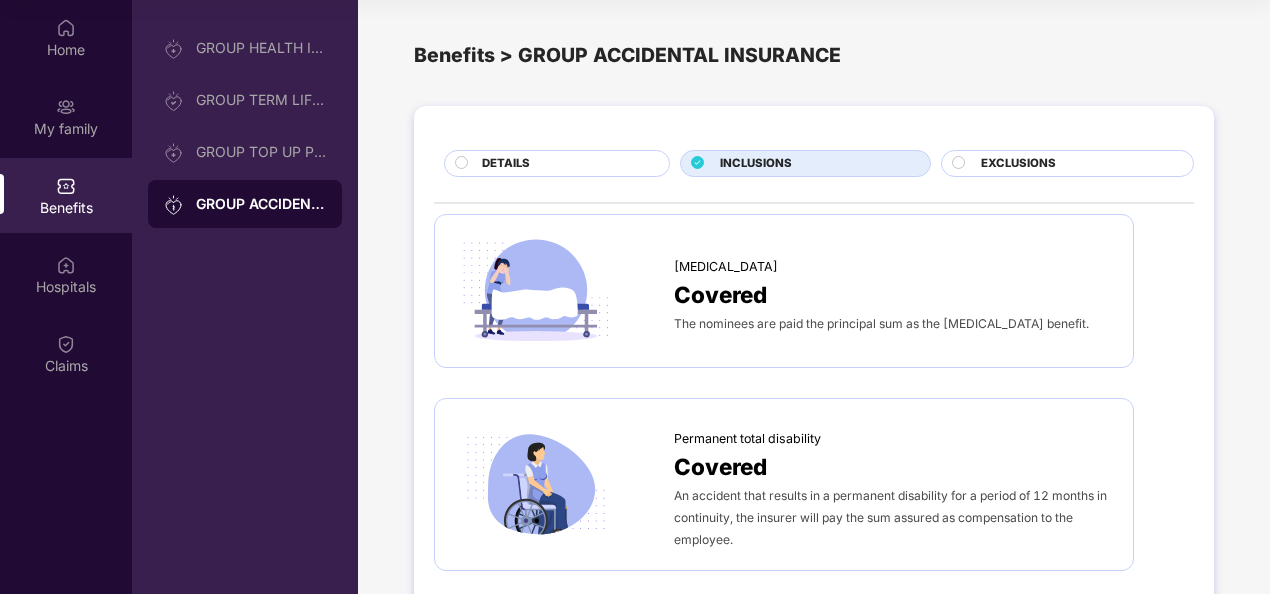 click on "EXCLUSIONS" at bounding box center [1077, 165] 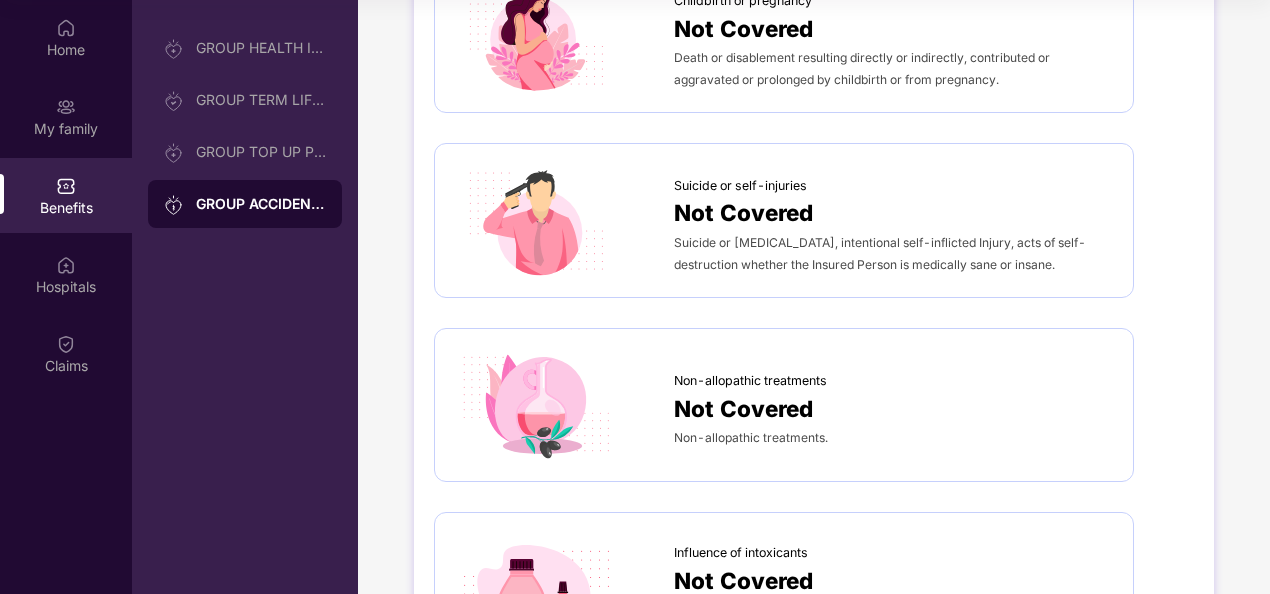 scroll, scrollTop: 627, scrollLeft: 0, axis: vertical 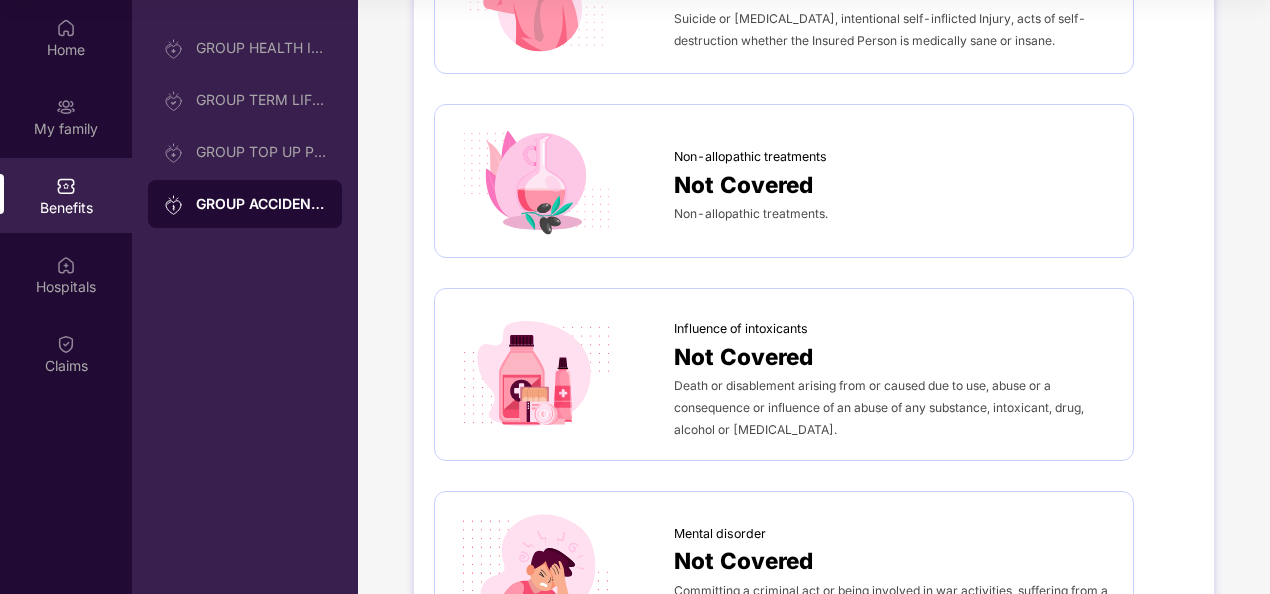 click on "Natural death Not Covered Death happens due to [MEDICAL_DATA] or medical ailments or any other complications arising from disease/ illness are not Covered. Pre-existing disability or injury Not Covered Any Pre-Existing Disease or Injury or disability arising out of a Pre-Existing Diseases or any complication arising therefrom. Childbirth or pregnancy Not Covered Death or disablement resulting directly or indirectly, contributed or aggravated or prolonged by childbirth or from pregnancy. Suicide or self-injuries Not Covered Suicide or [MEDICAL_DATA], intentional self-inflicted Injury, acts of   self-destruction whether the Insured Person is medically sane or insane. Non-allopathic treatments Not Covered Non-allopathic treatments. Influence of intoxicants Not Covered Death or disablement arising from or caused due to use, abuse or a consequence or influence of an abuse of any substance, intoxicant, drug, alcohol or [MEDICAL_DATA]. Mental disorder Not Covered Not Covered" at bounding box center [814, 98] 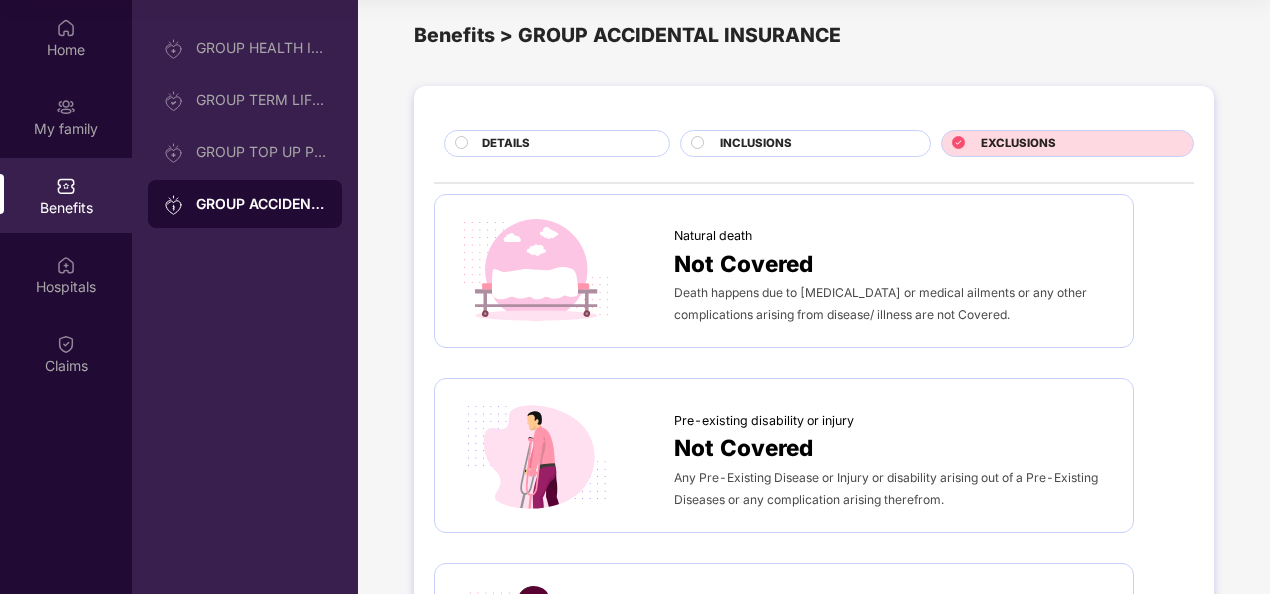 scroll, scrollTop: 0, scrollLeft: 0, axis: both 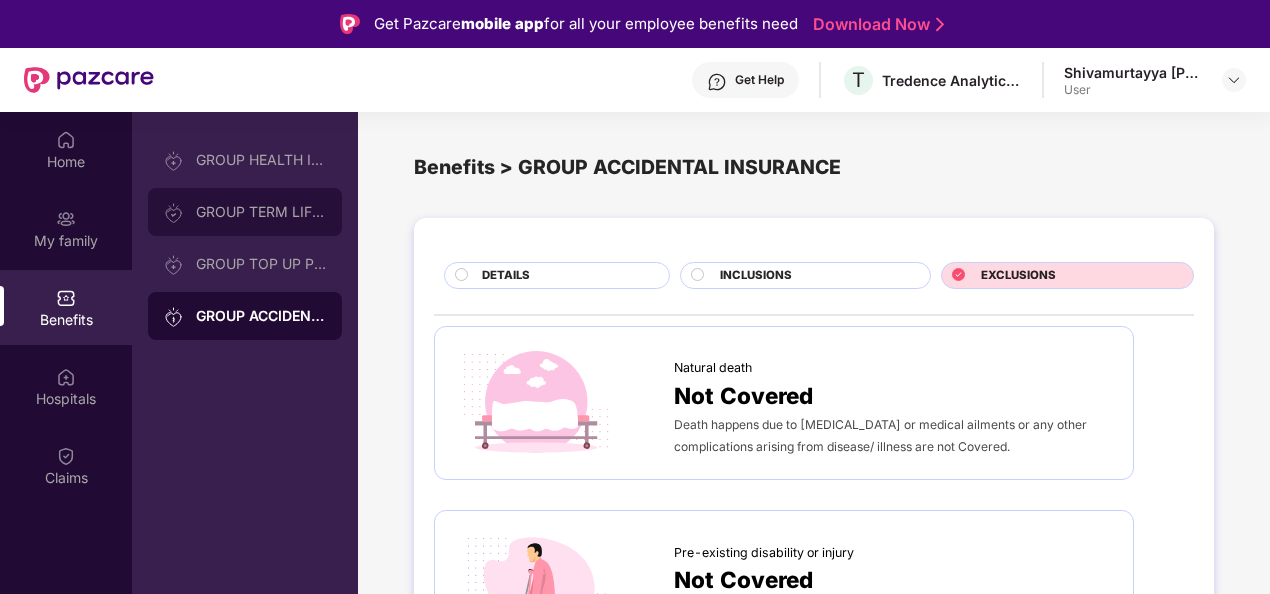 click on "GROUP TERM LIFE INSURANCE" at bounding box center (245, 212) 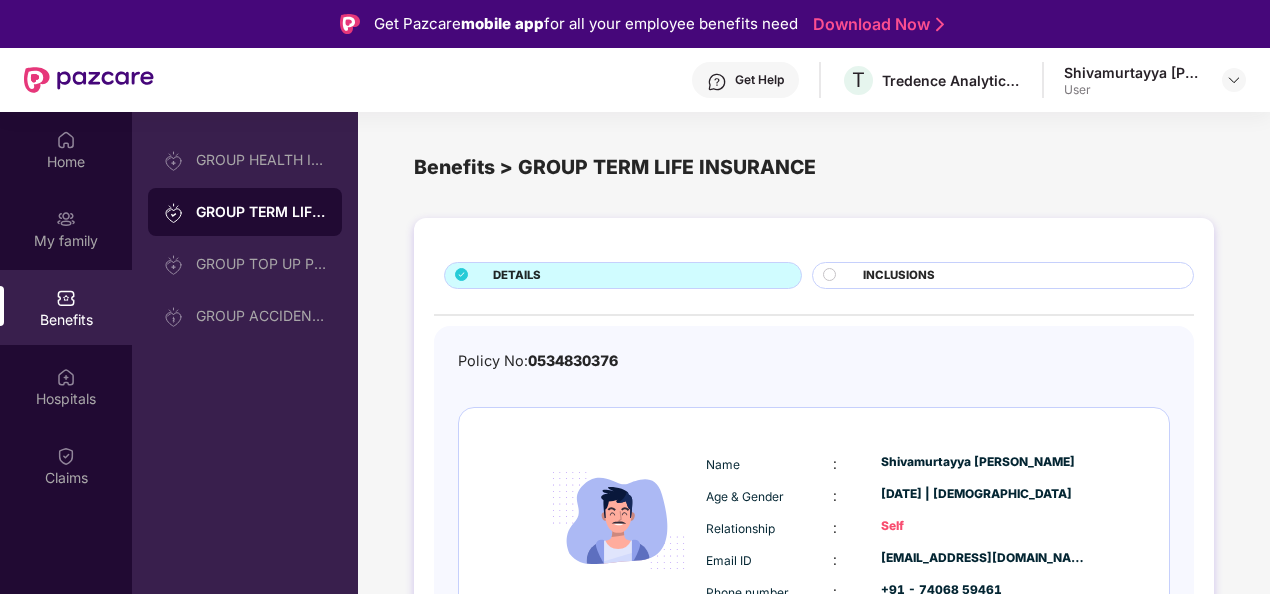 scroll, scrollTop: 106, scrollLeft: 0, axis: vertical 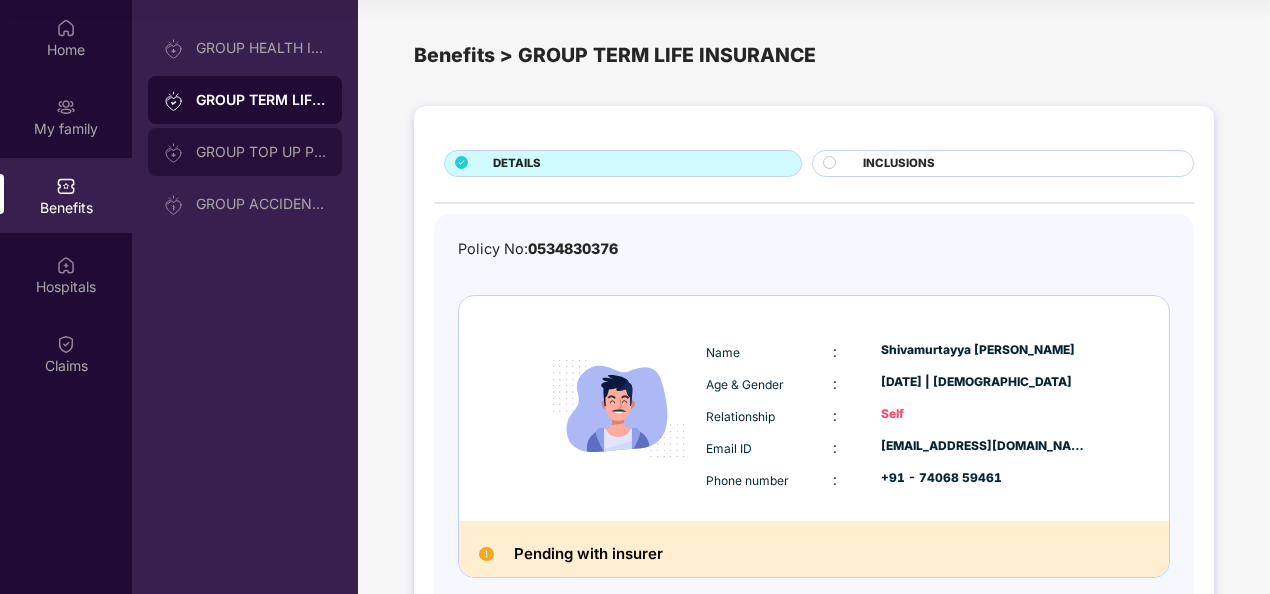 click on "GROUP TOP UP POLICY" at bounding box center (261, 152) 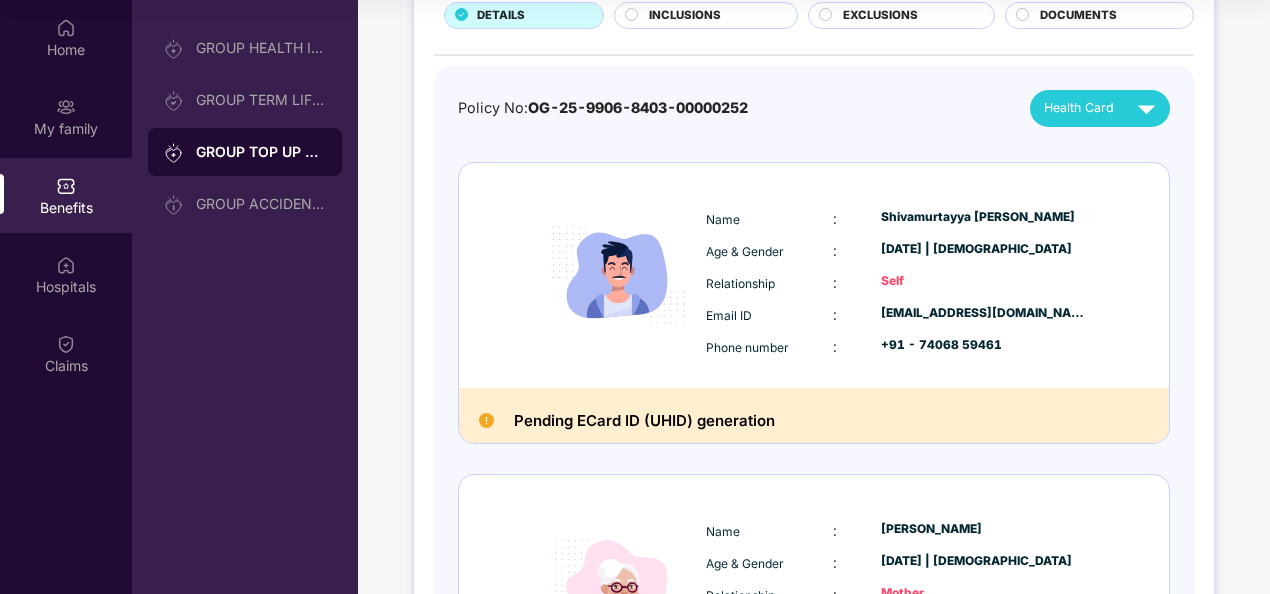 scroll, scrollTop: 102, scrollLeft: 0, axis: vertical 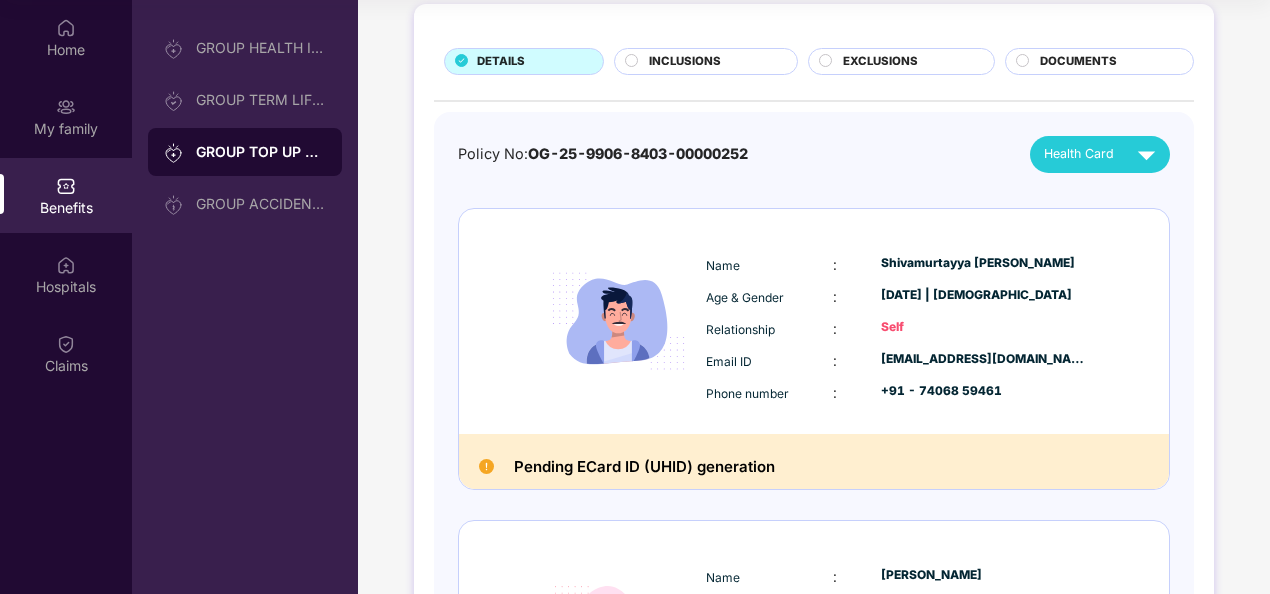 click on "Policy No:  OG-25-9906-8403-00000252 Health Card Name : [PERSON_NAME] Age & Gender : [DATE] | [DEMOGRAPHIC_DATA] Relationship : Self Email ID : [EMAIL_ADDRESS][DOMAIN_NAME] Phone number : +91 - 74068 59461 Pending ECard ID (UHID) generation Name : [PERSON_NAME] Age & Gender : [DATE] | [DEMOGRAPHIC_DATA] Relationship : Mother Email ID : [EMAIL_ADDRESS][DOMAIN_NAME] Phone number : +91 - 74068 59461 Pending ECard ID (UHID) generation" at bounding box center [814, 484] 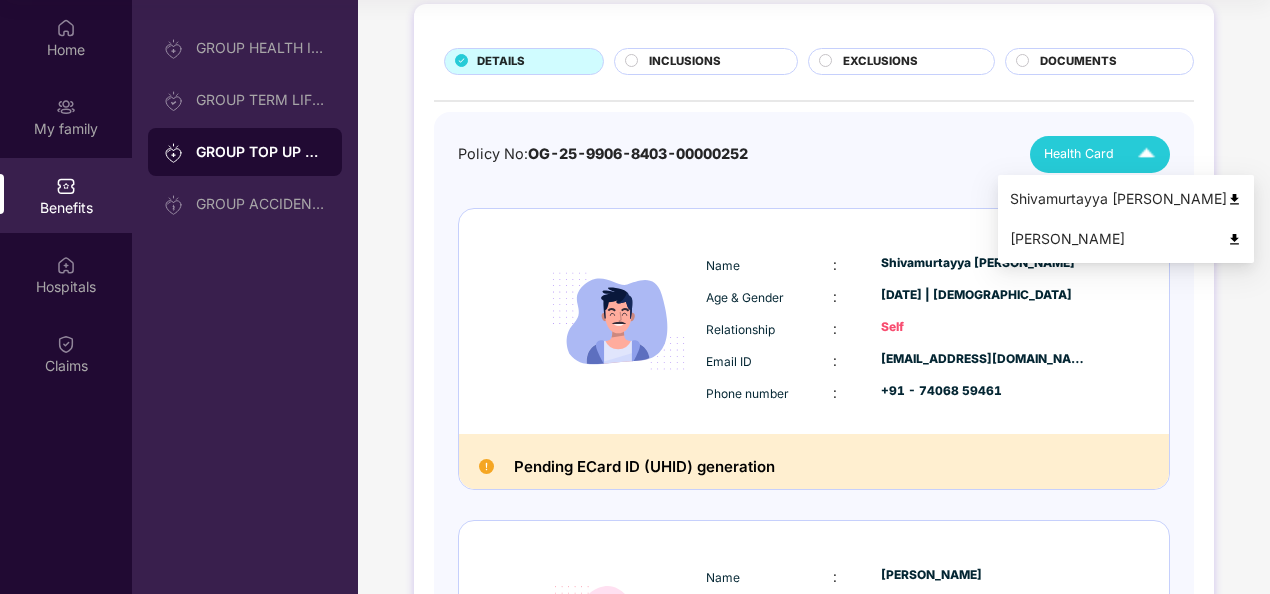 click on "Health Card" at bounding box center (1079, 154) 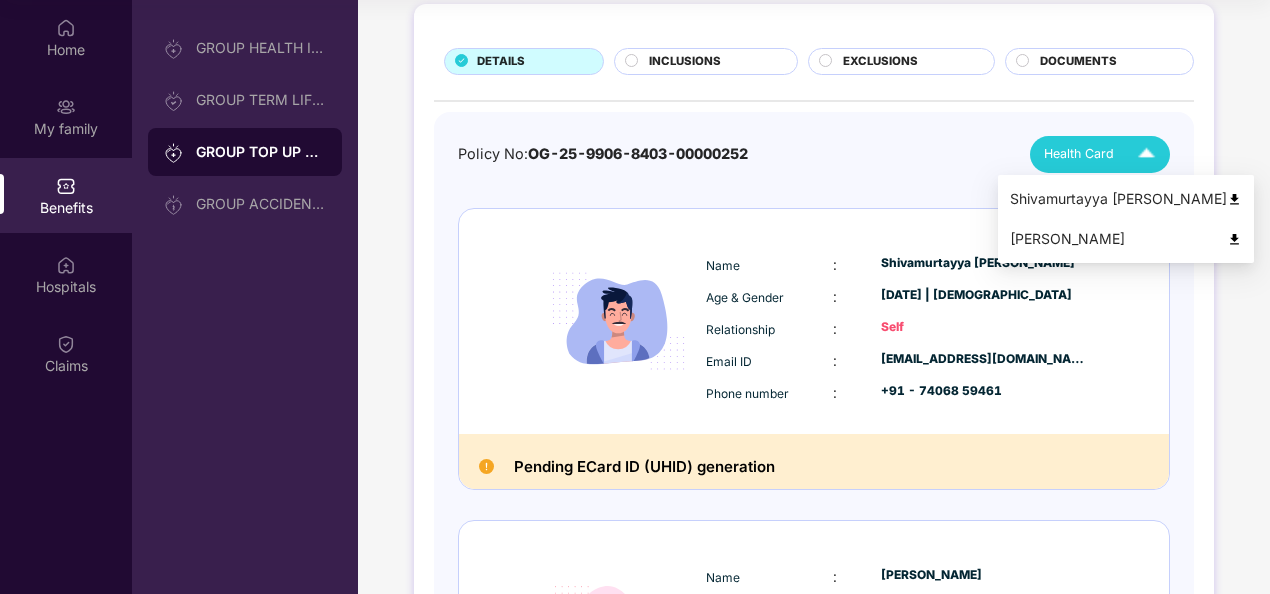 click at bounding box center [1234, 199] 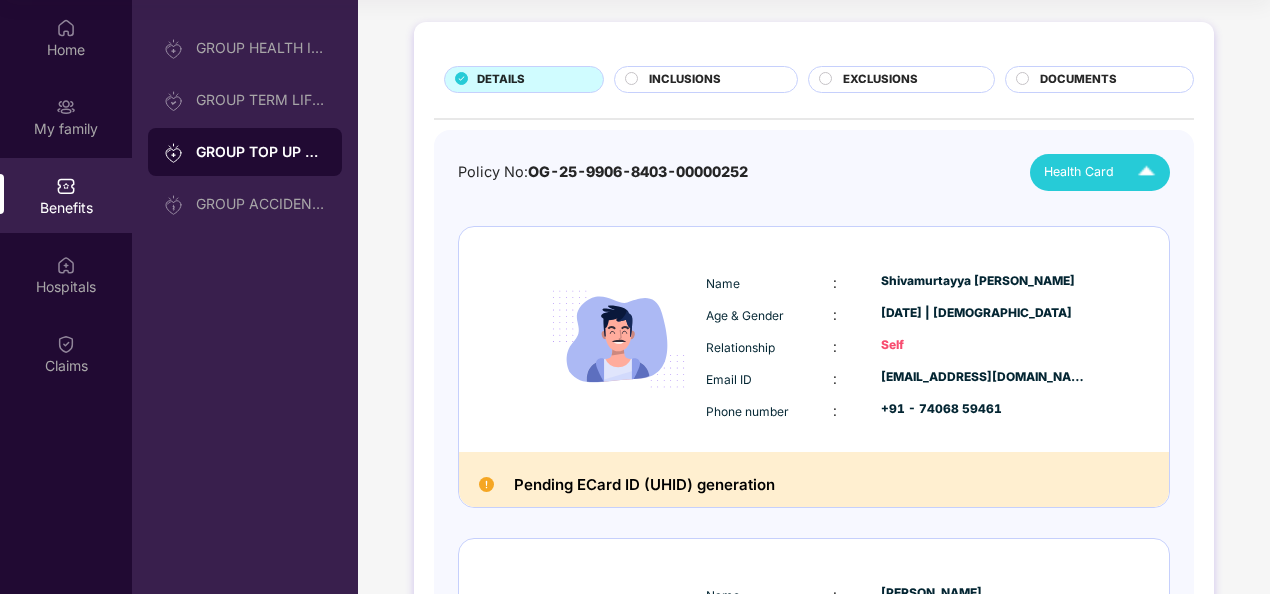 scroll, scrollTop: 59, scrollLeft: 0, axis: vertical 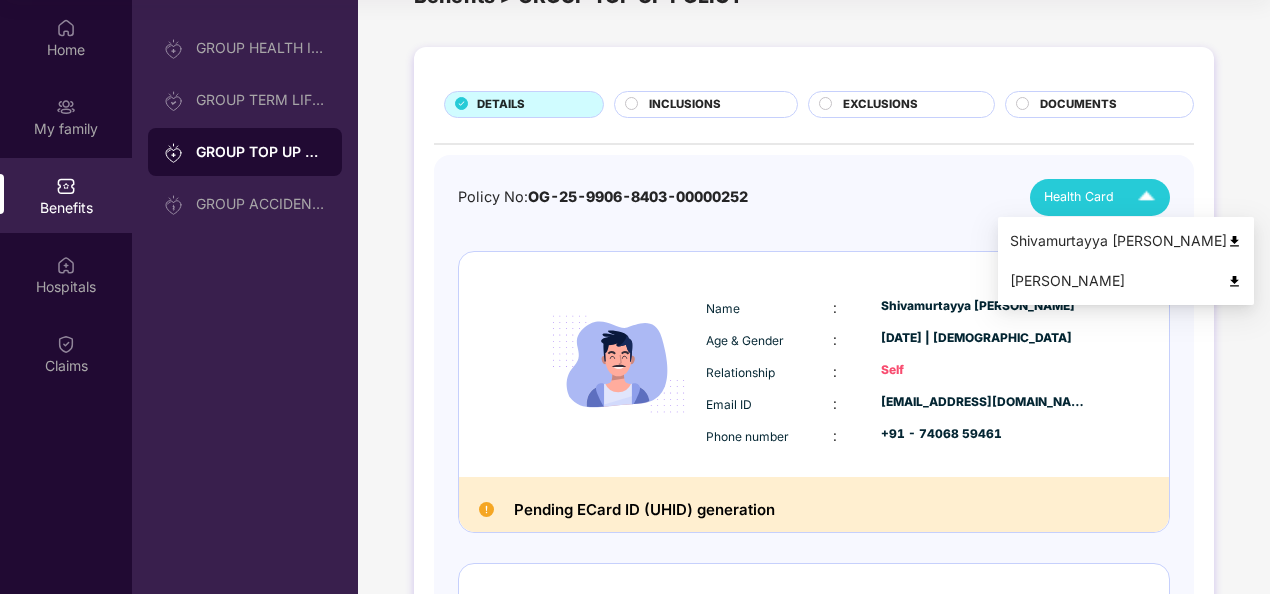 click on "Health Card" at bounding box center (1079, 197) 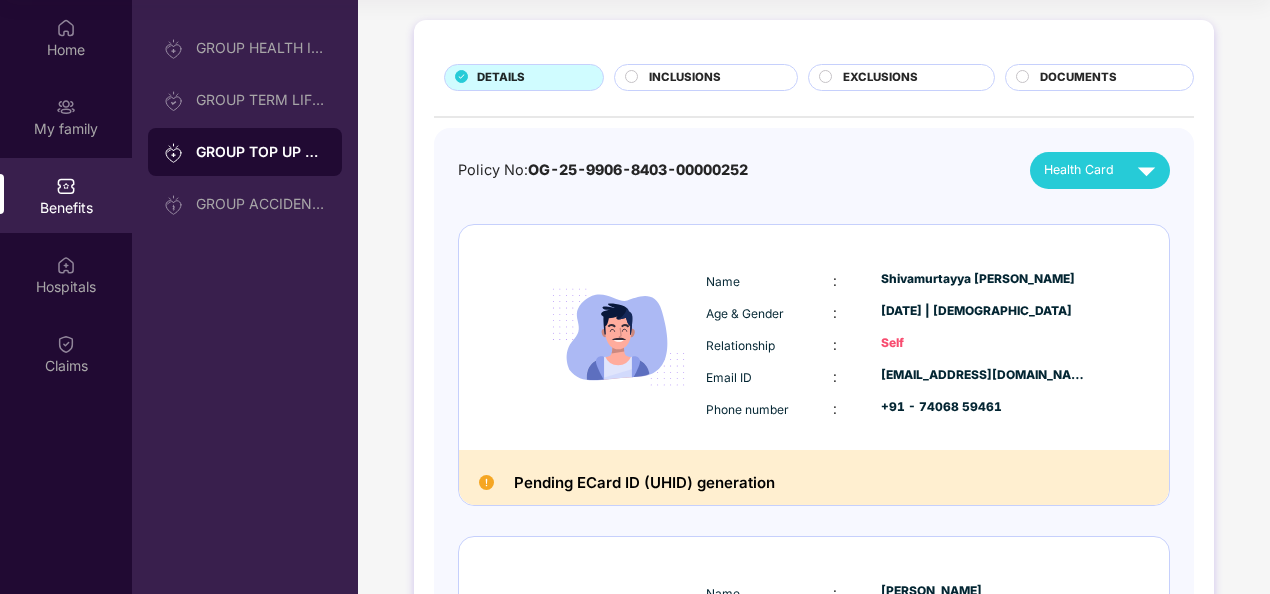 scroll, scrollTop: 0, scrollLeft: 0, axis: both 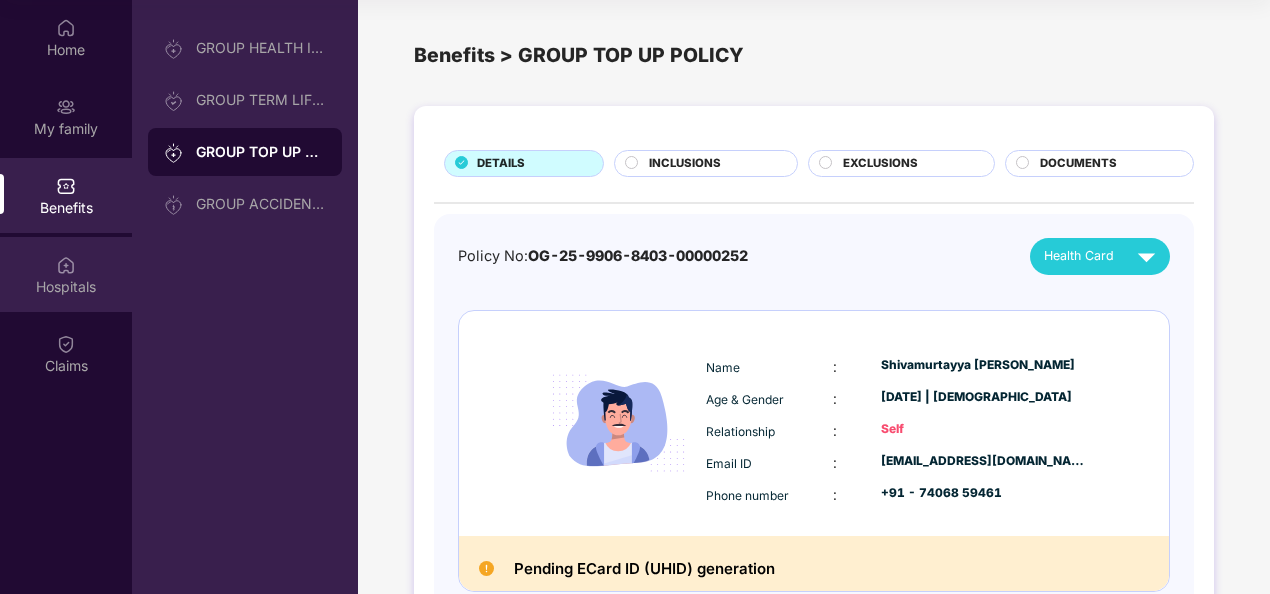 click on "Hospitals" at bounding box center (66, 287) 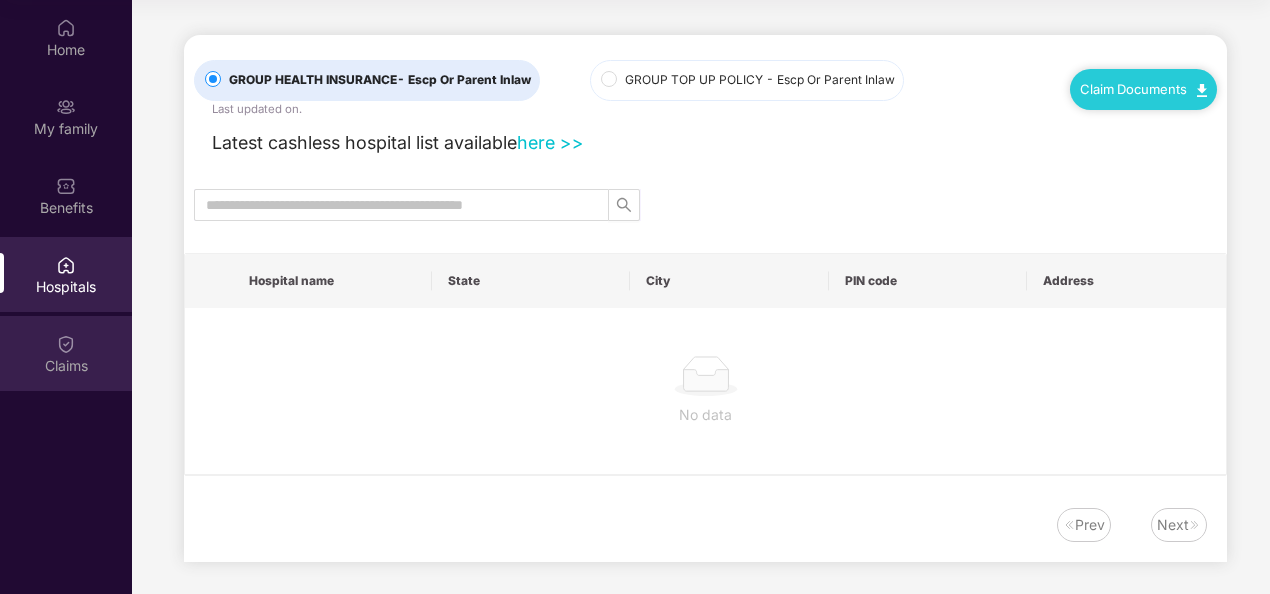 click on "Claims" at bounding box center [66, 366] 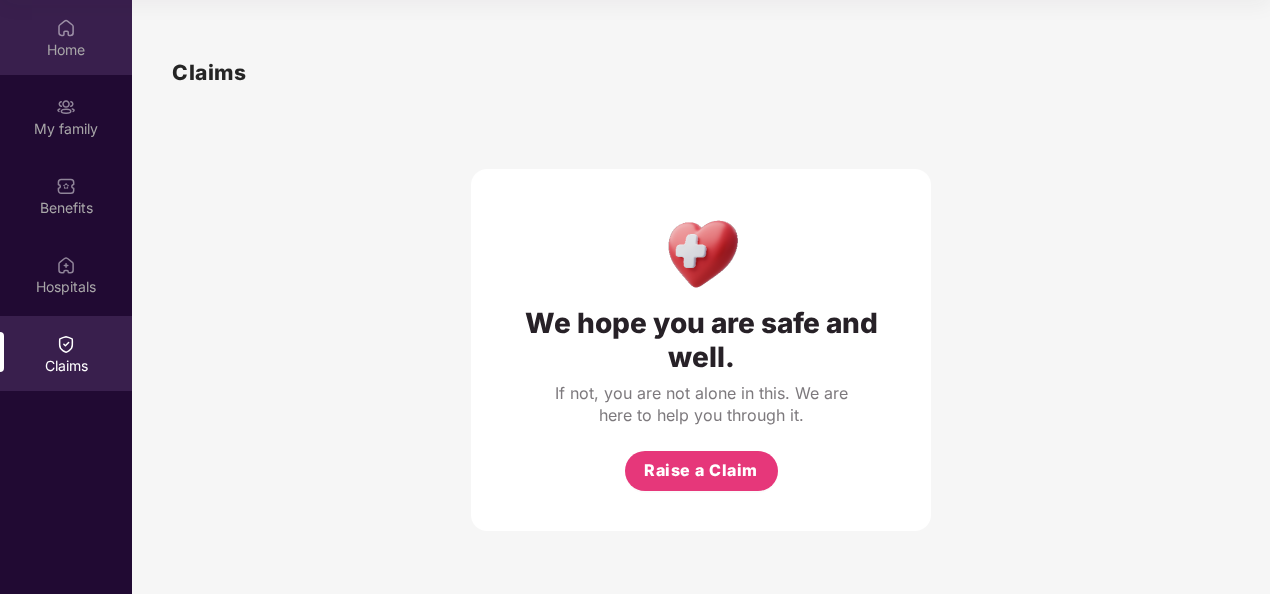 click on "Home" at bounding box center (66, 50) 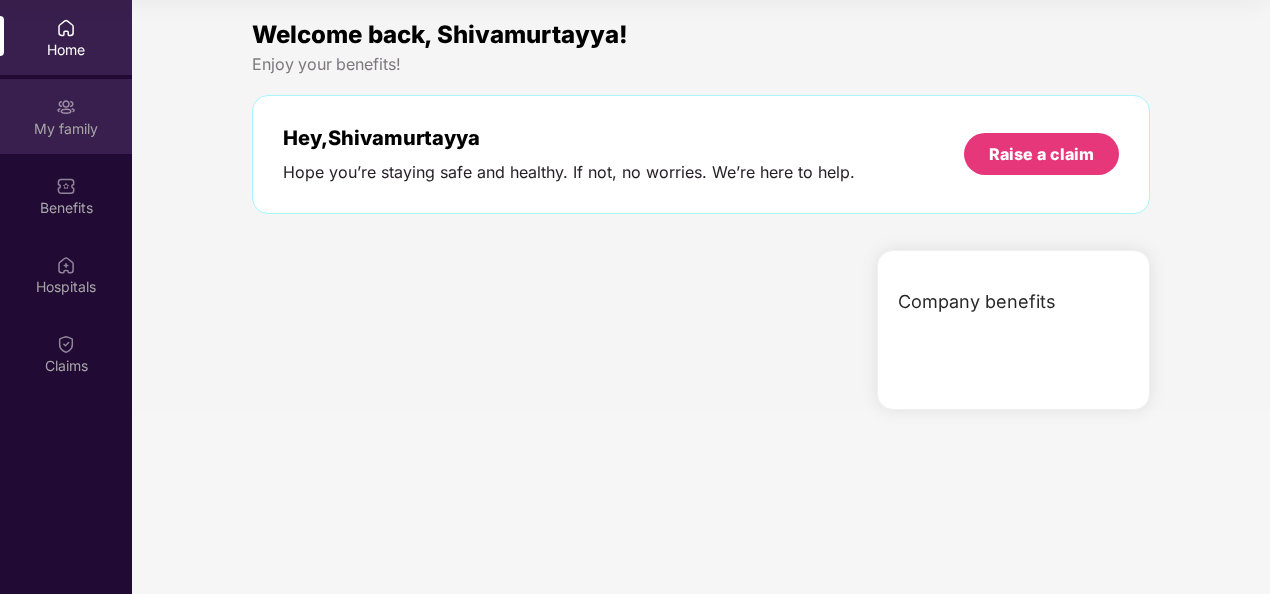 click at bounding box center (66, 107) 